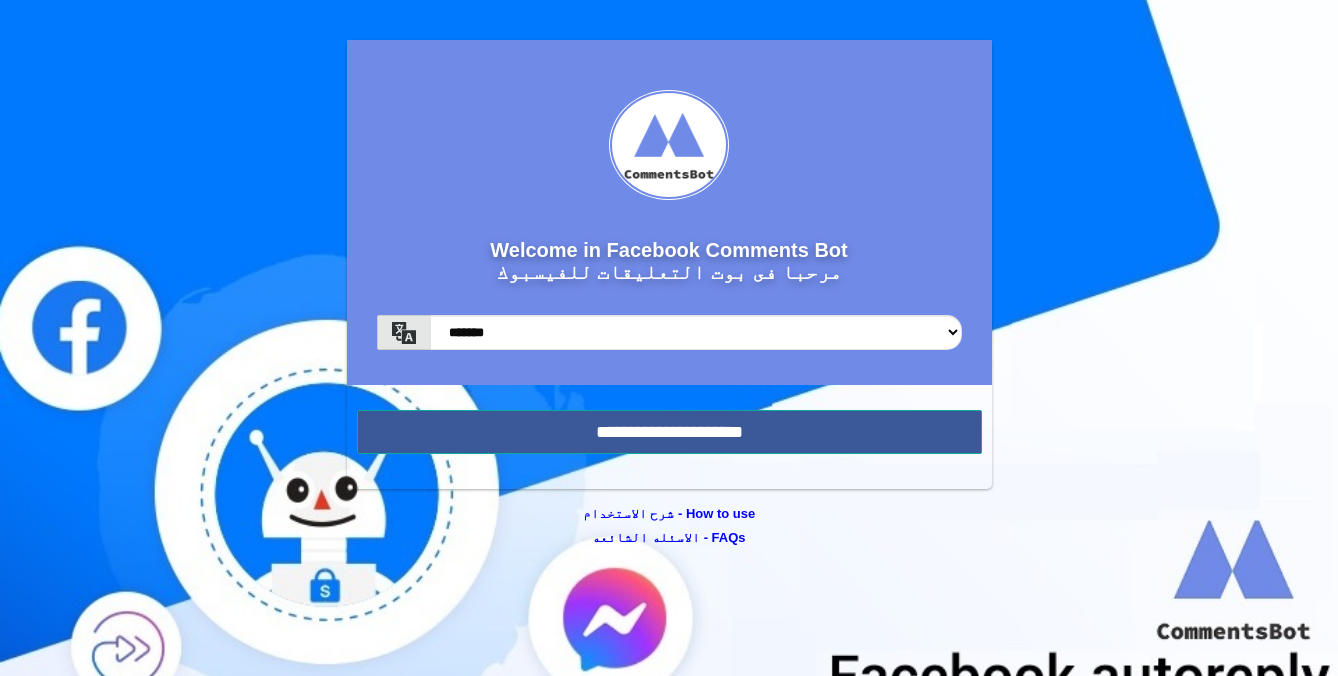 scroll, scrollTop: 0, scrollLeft: 0, axis: both 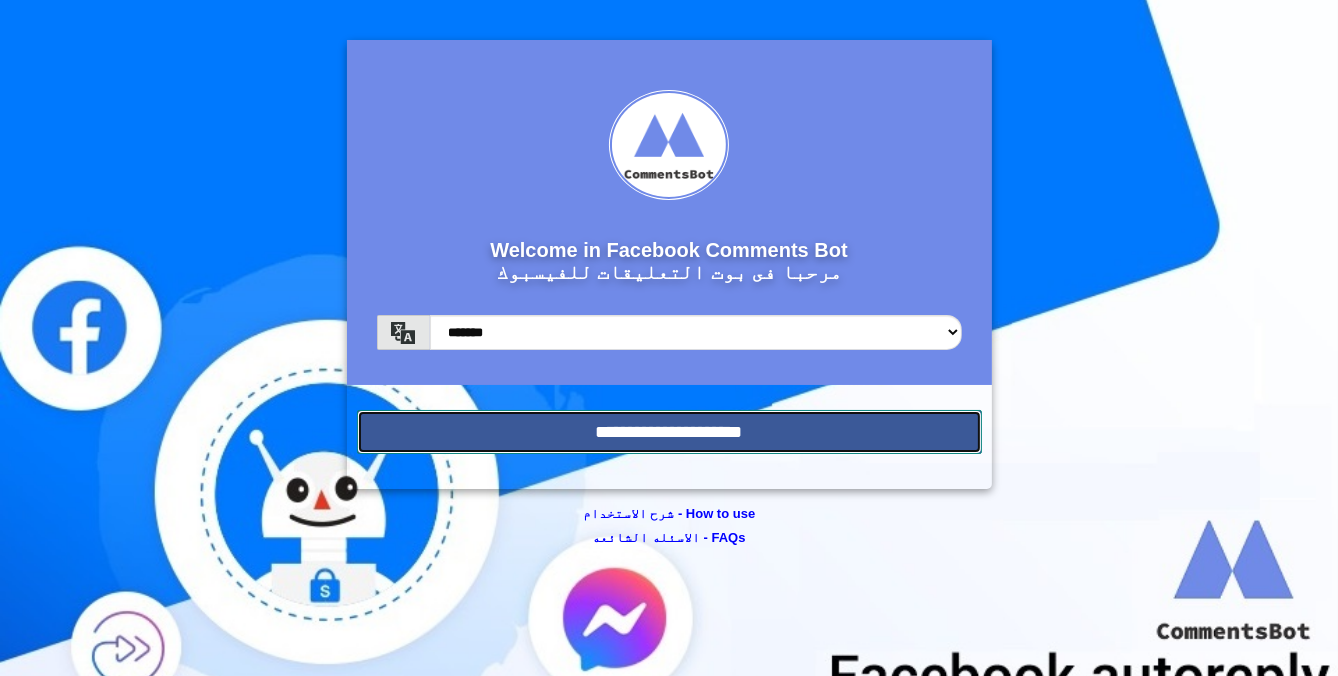 click on "**********" at bounding box center (669, 432) 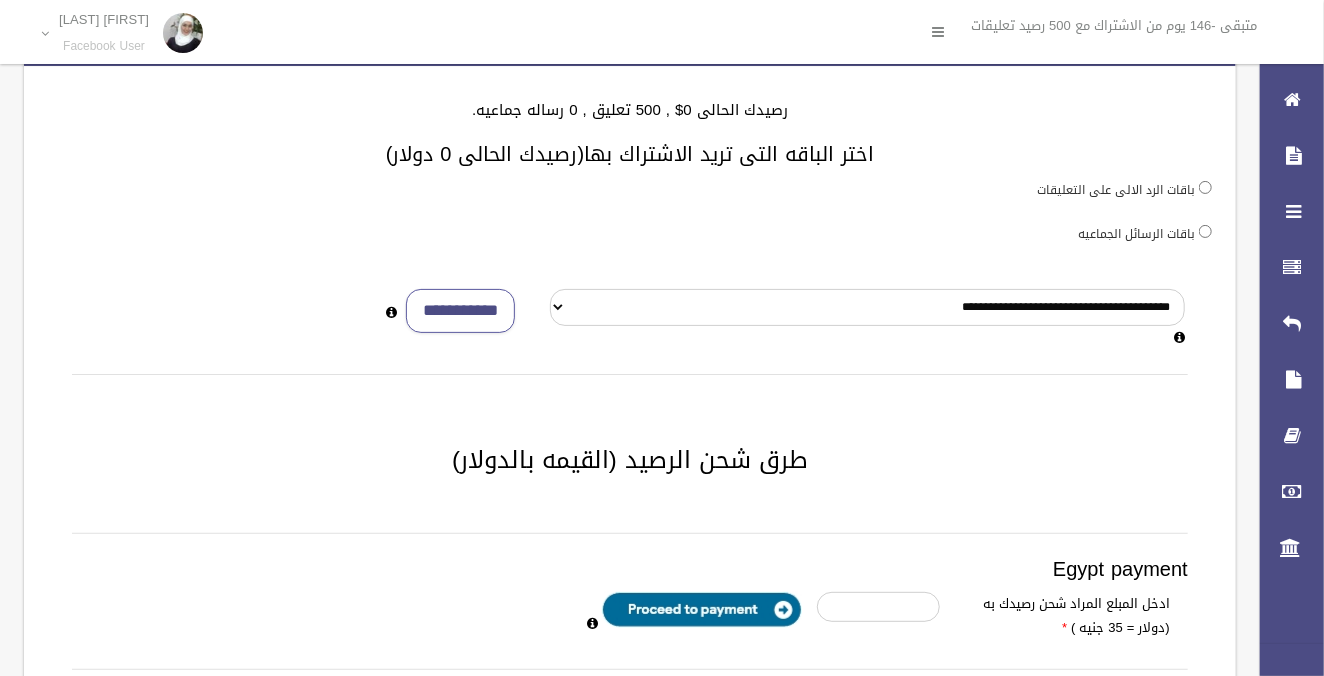 scroll, scrollTop: 0, scrollLeft: 0, axis: both 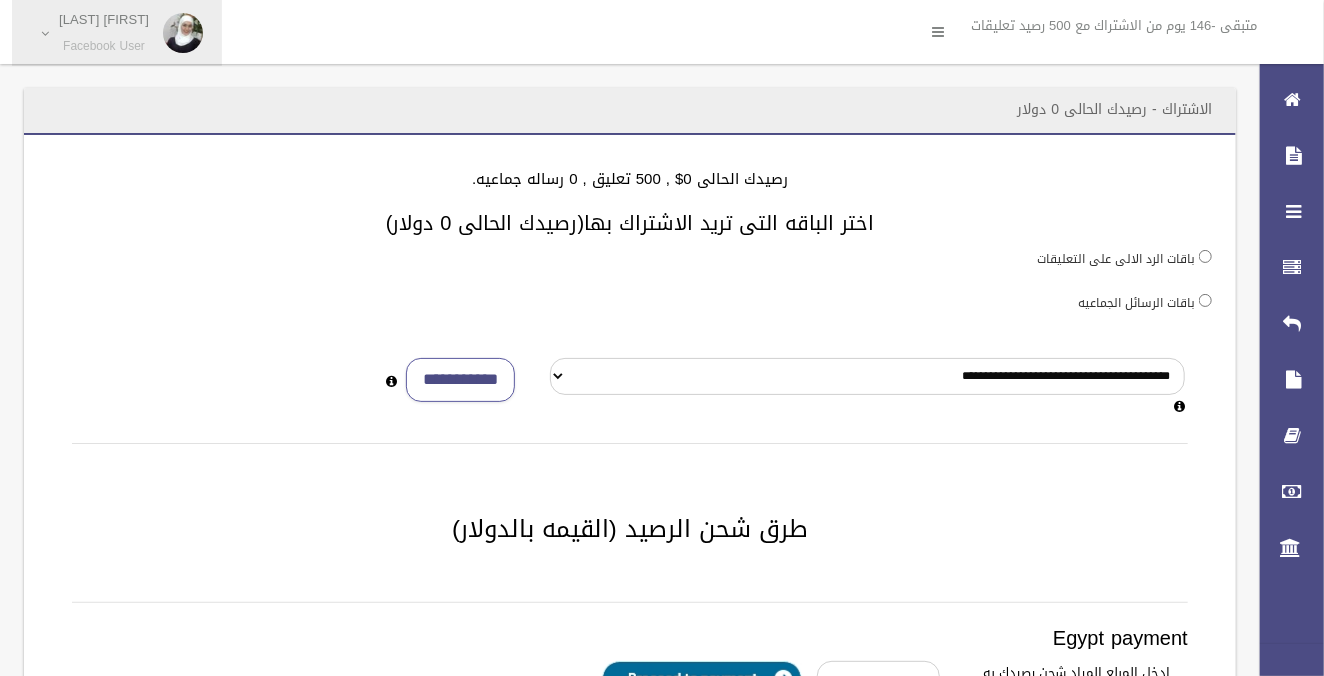 click on "[FIRST] [LAST]" at bounding box center [104, 19] 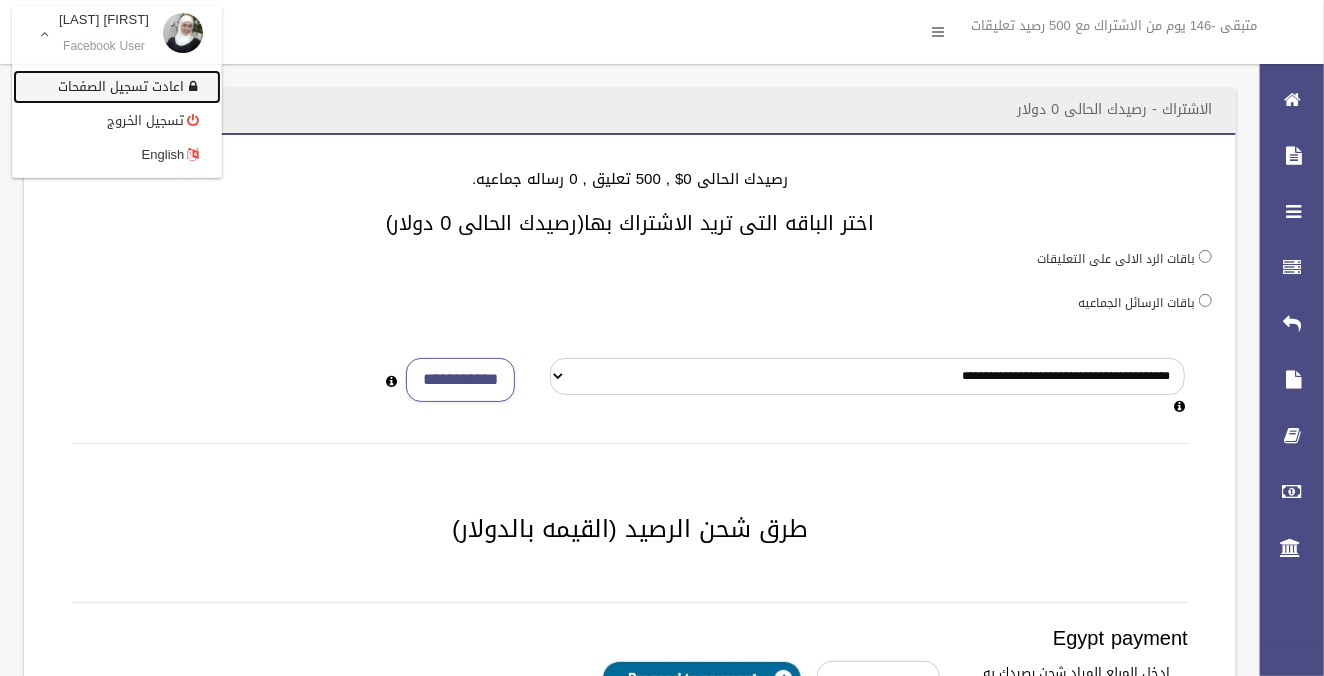 click on "اعادت تسجيل الصفحات" at bounding box center [117, 87] 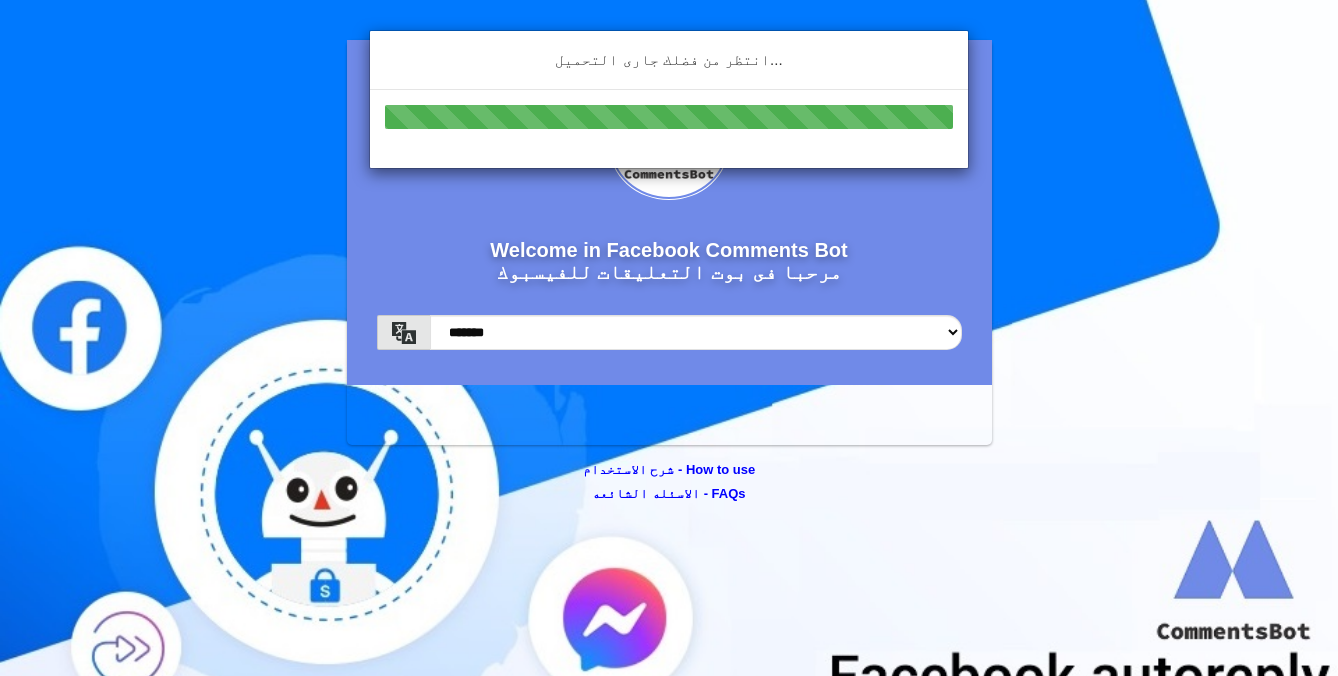 scroll, scrollTop: 0, scrollLeft: 0, axis: both 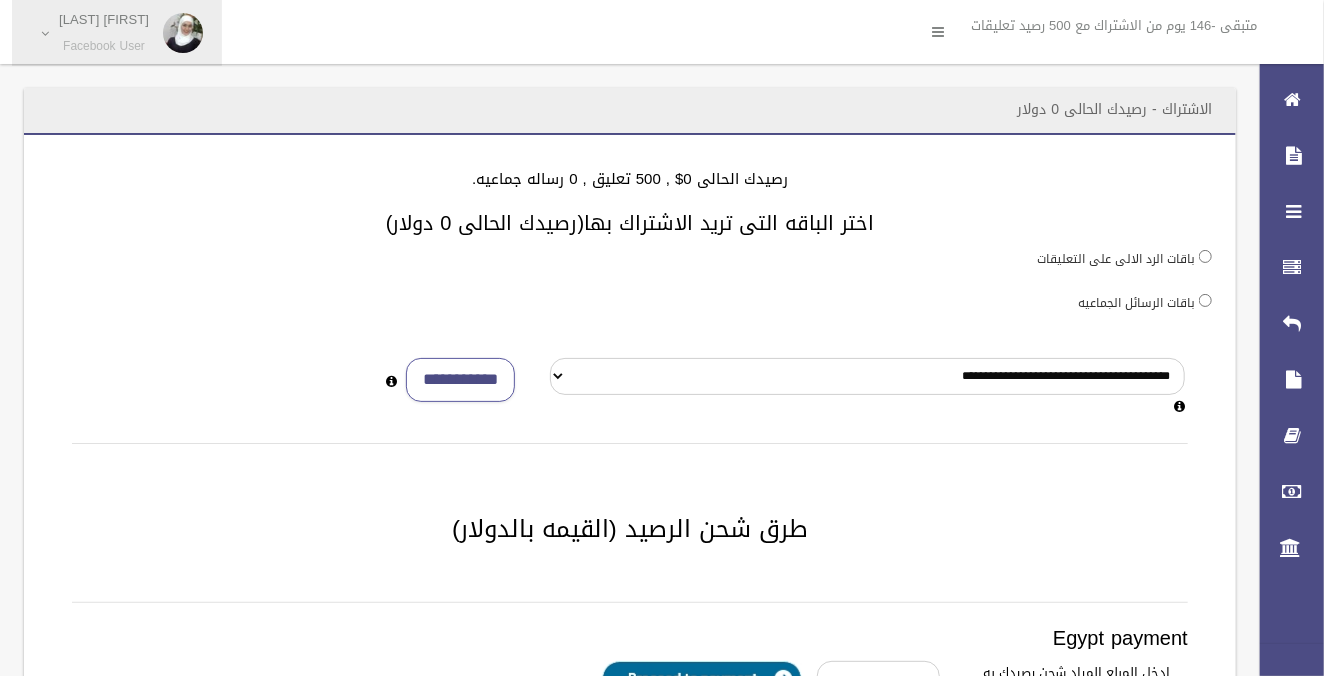 click on "Facebook User" at bounding box center [104, 46] 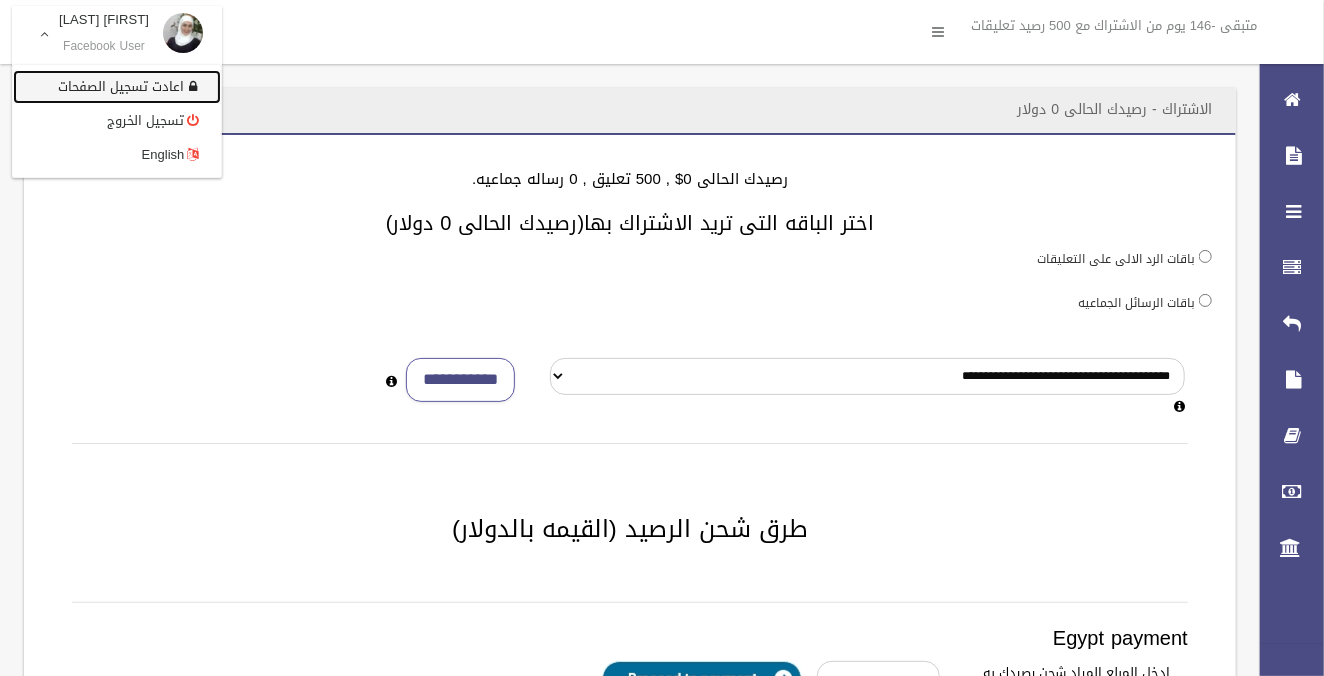 click on "اعادت تسجيل الصفحات" at bounding box center [117, 87] 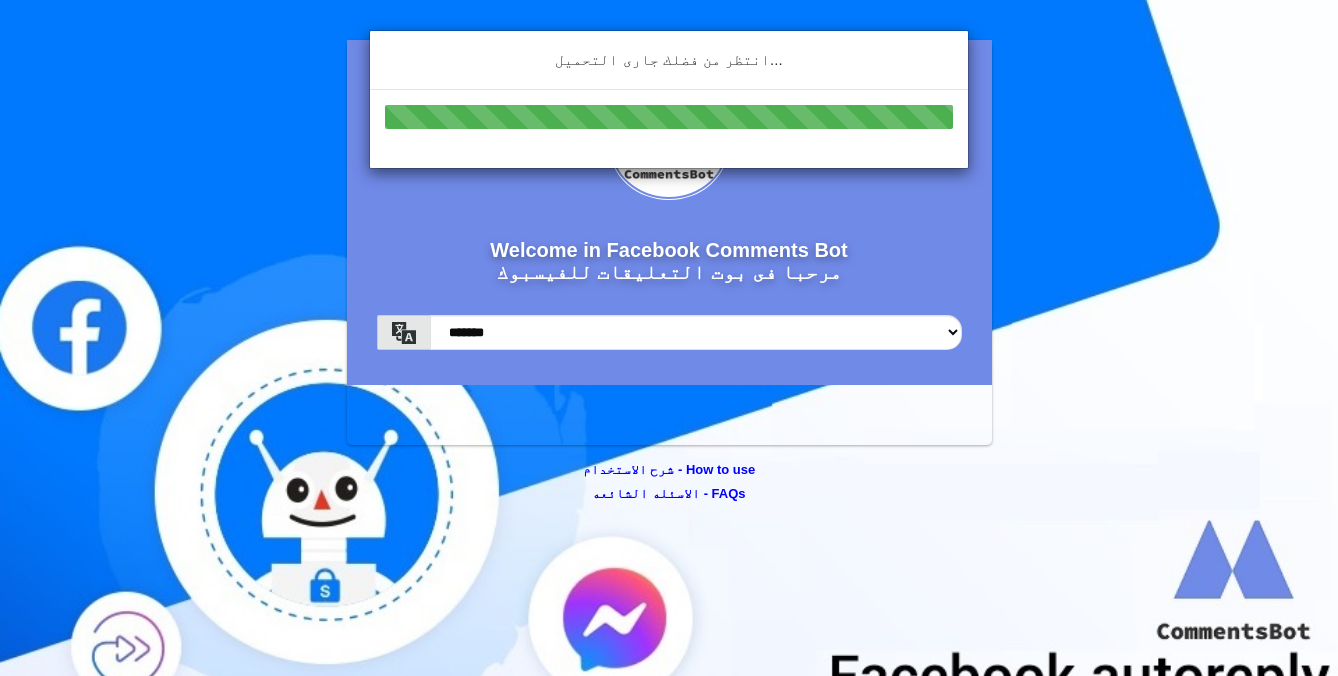 scroll, scrollTop: 0, scrollLeft: 0, axis: both 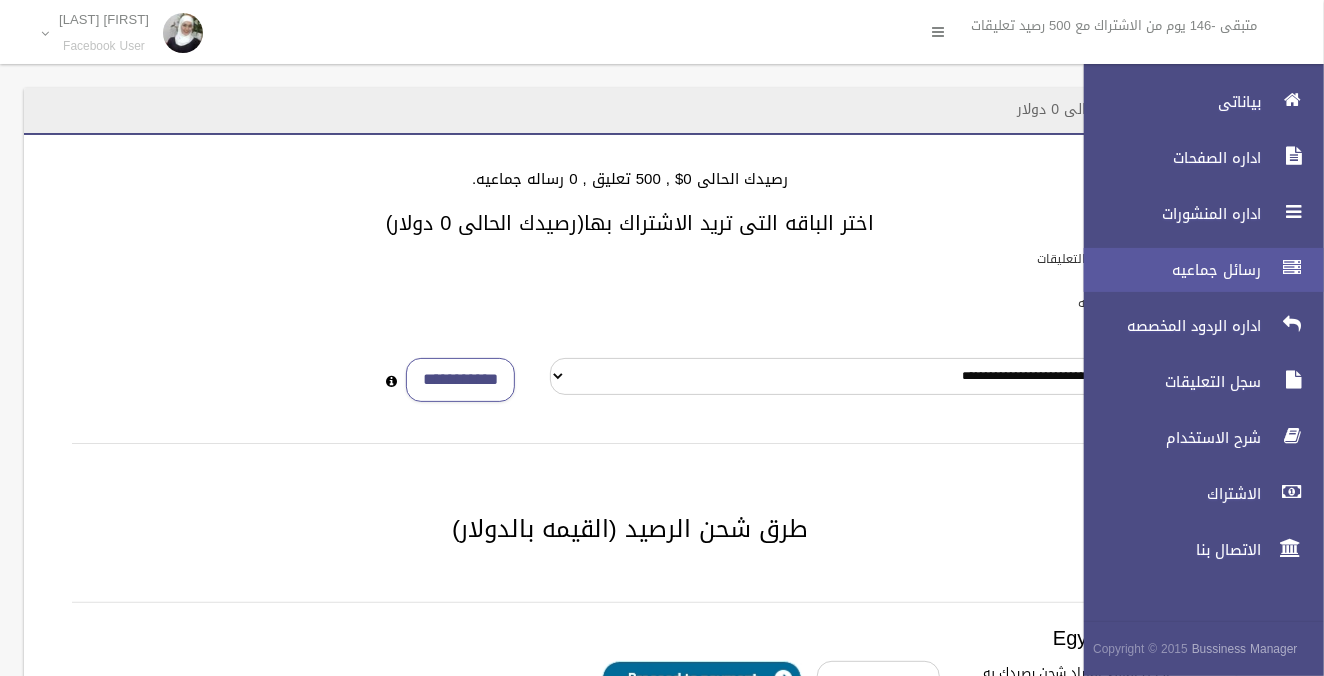 click on "رسائل جماعيه" at bounding box center [1167, 270] 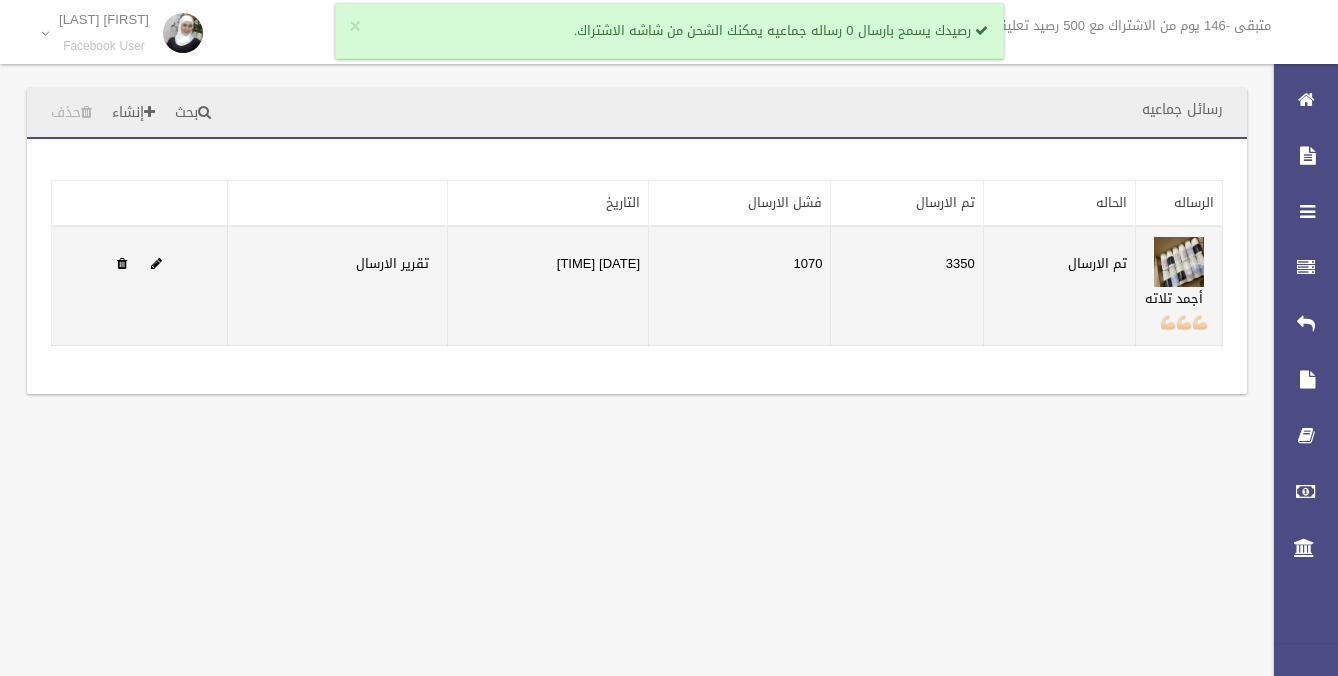 scroll, scrollTop: 0, scrollLeft: 0, axis: both 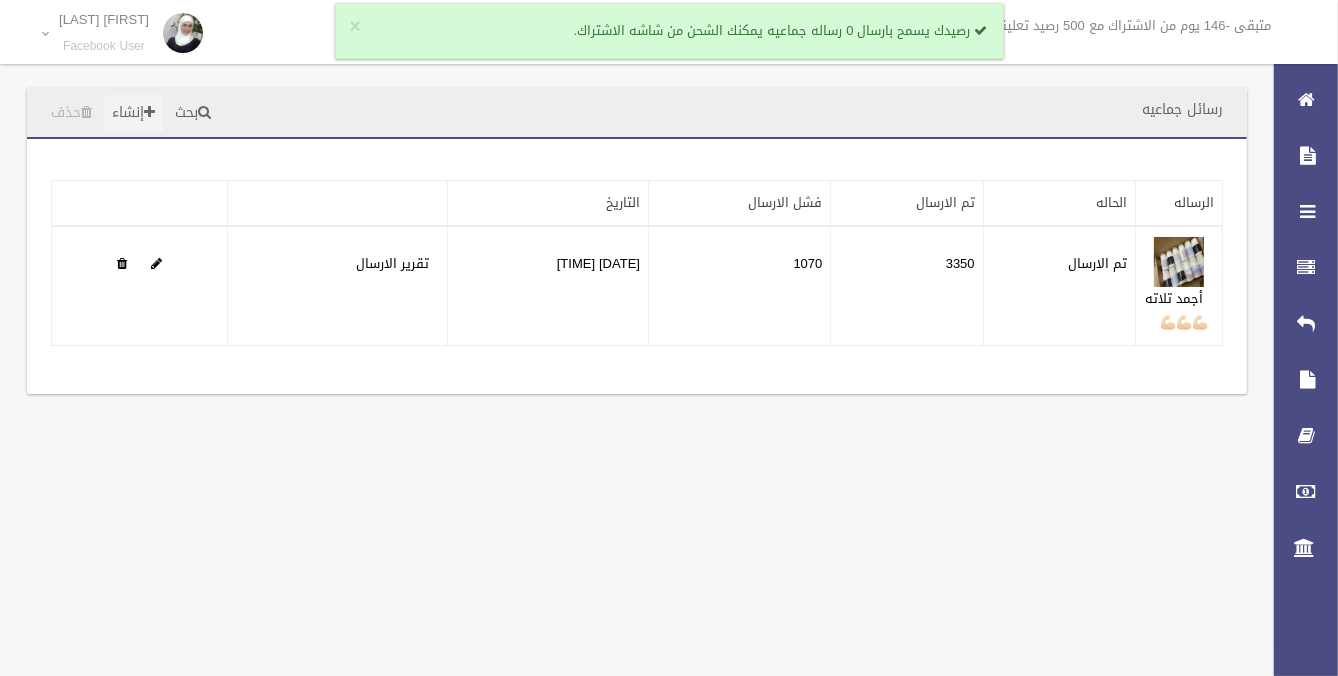 click on "إنشاء" at bounding box center [133, 113] 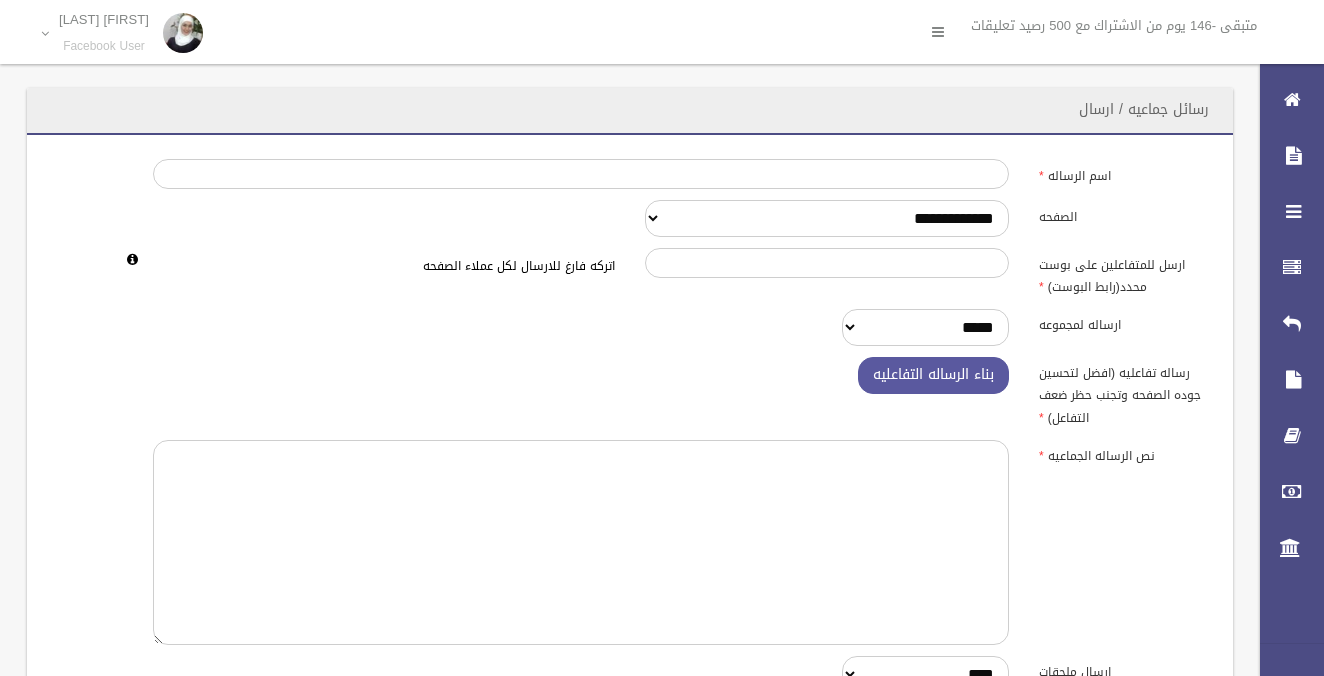 scroll, scrollTop: 0, scrollLeft: 0, axis: both 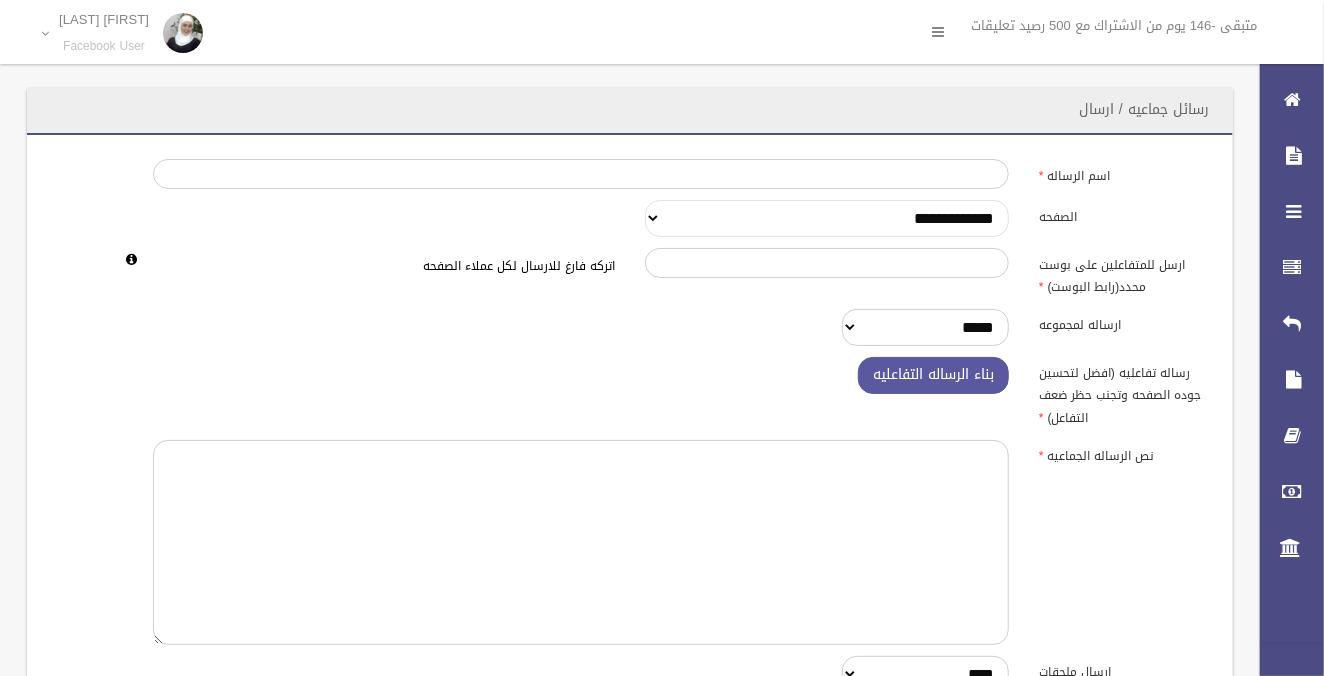 drag, startPoint x: 902, startPoint y: 215, endPoint x: 898, endPoint y: 226, distance: 11.7046995 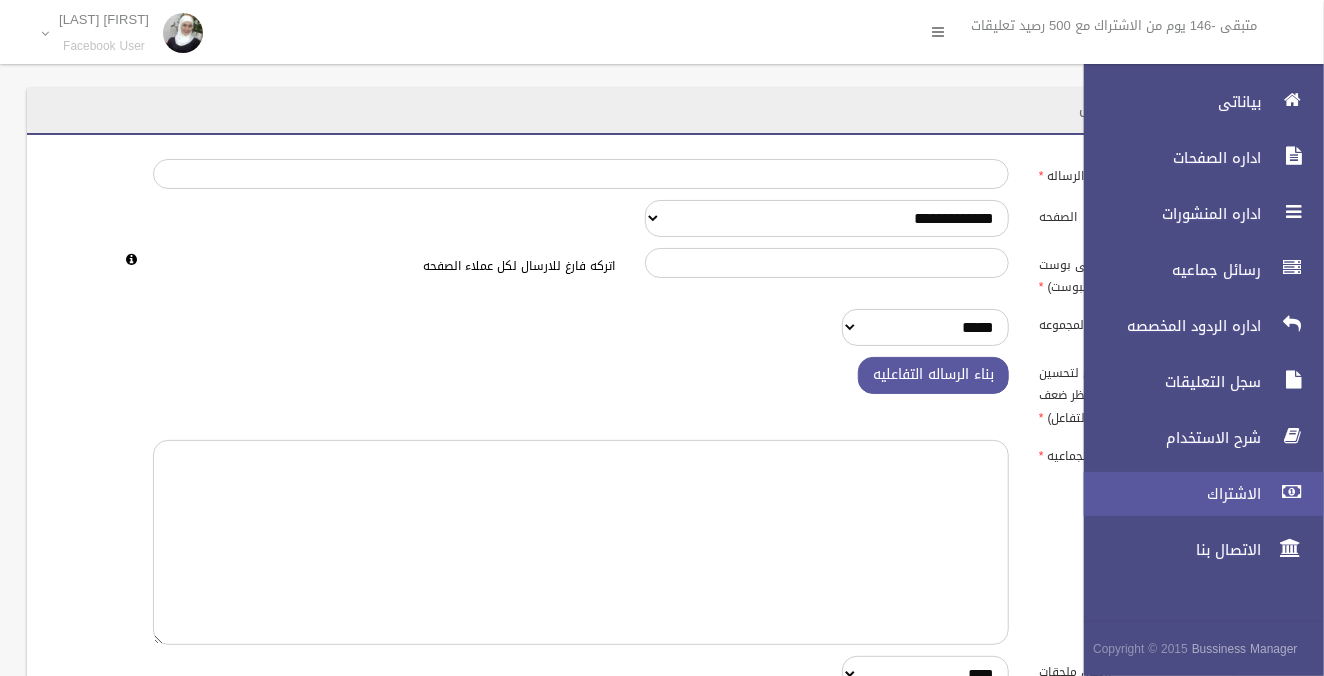 click on "الاشتراك" at bounding box center (1167, 494) 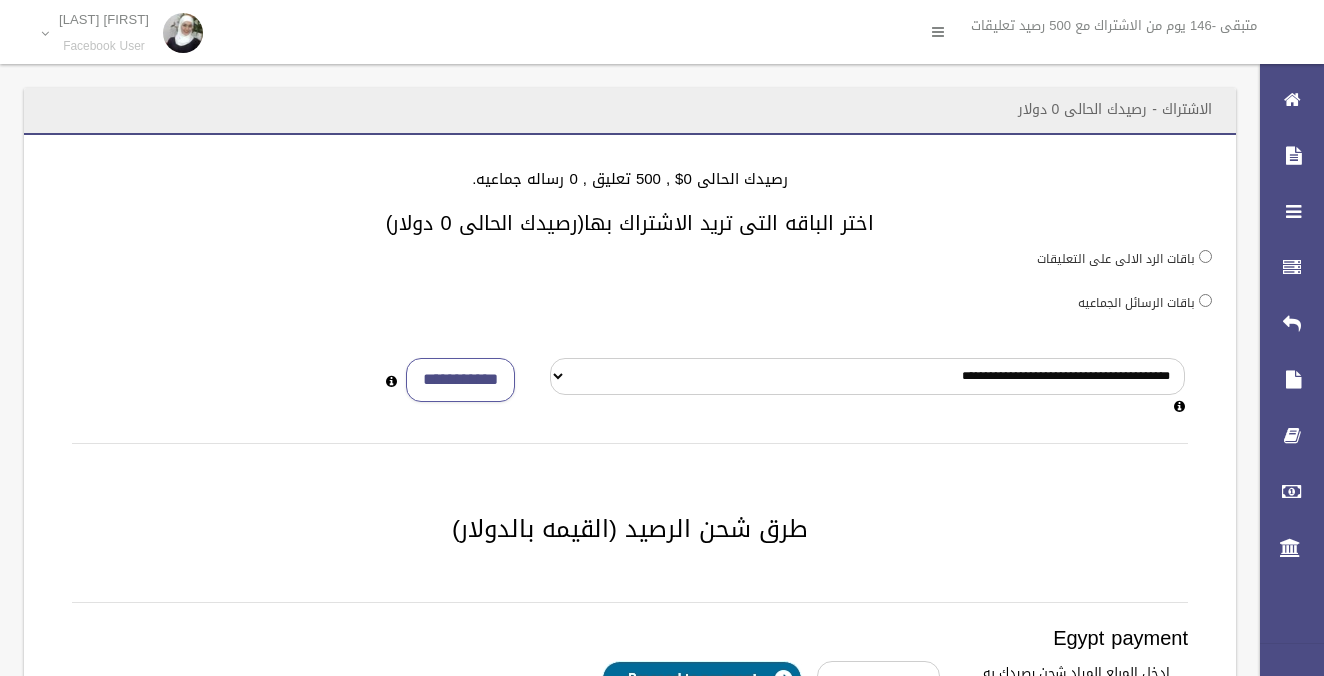 scroll, scrollTop: 0, scrollLeft: 0, axis: both 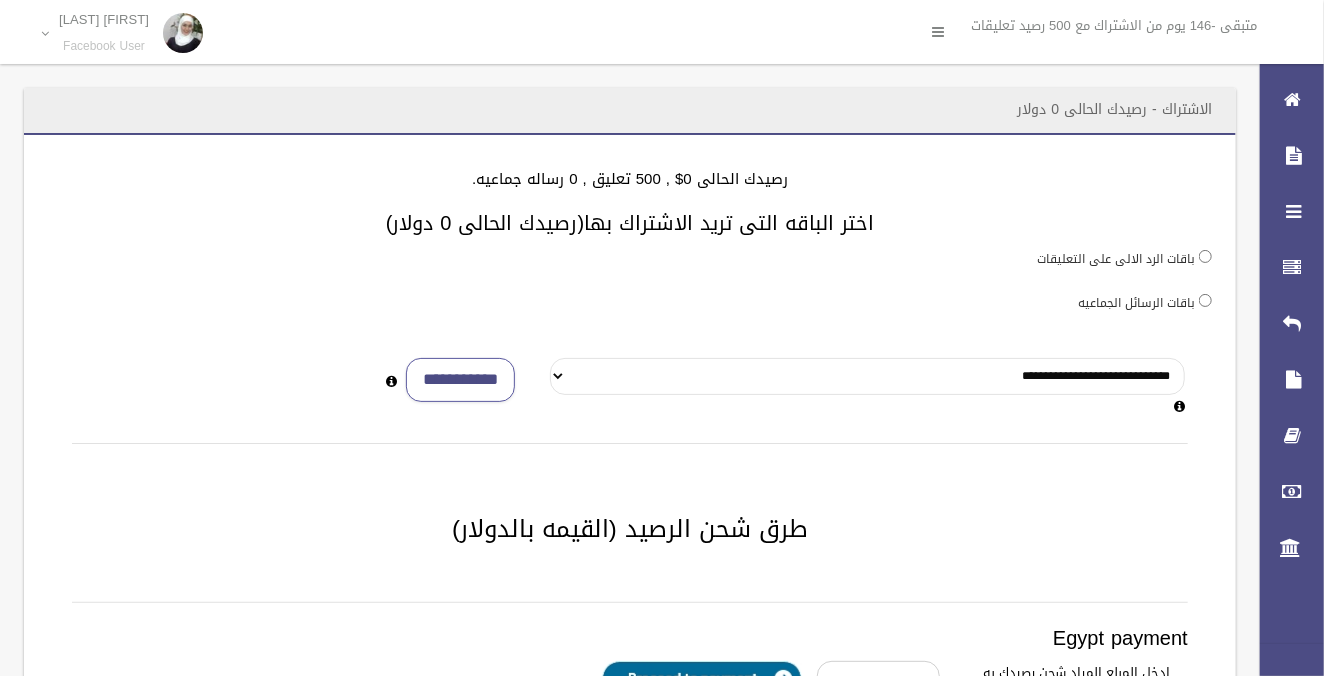 click on "**********" at bounding box center (867, 376) 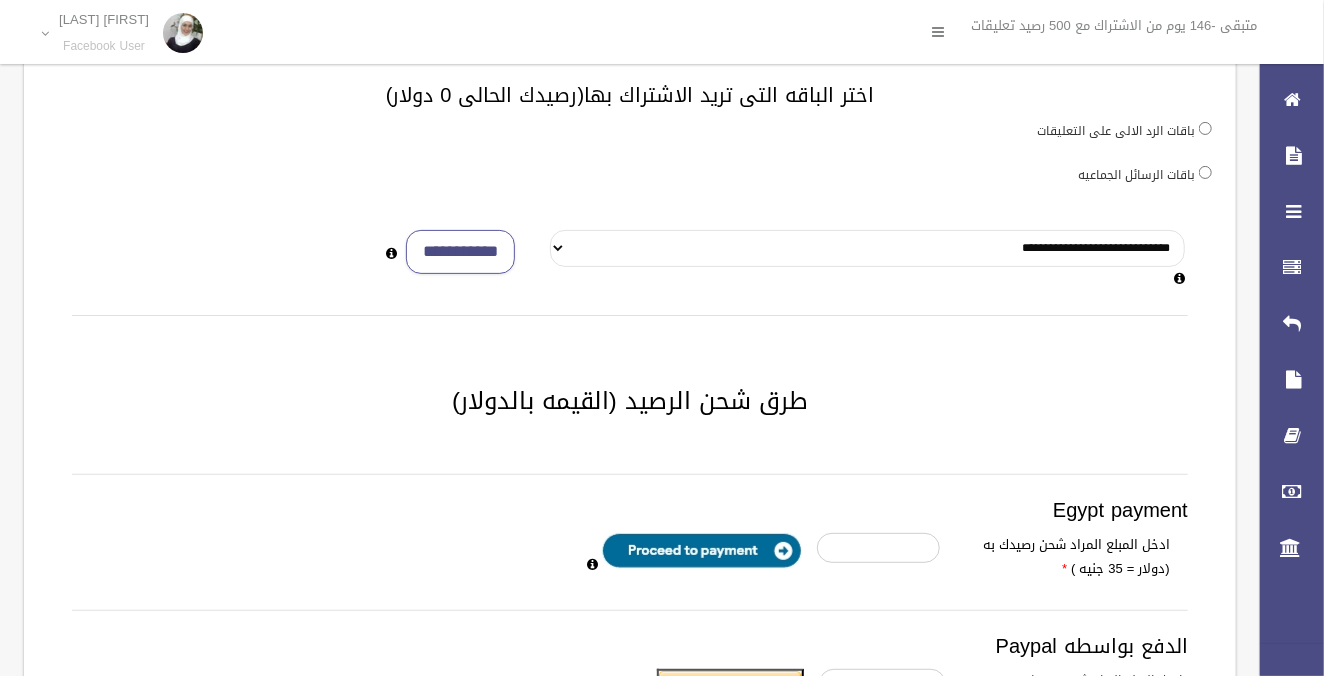 scroll, scrollTop: 0, scrollLeft: 0, axis: both 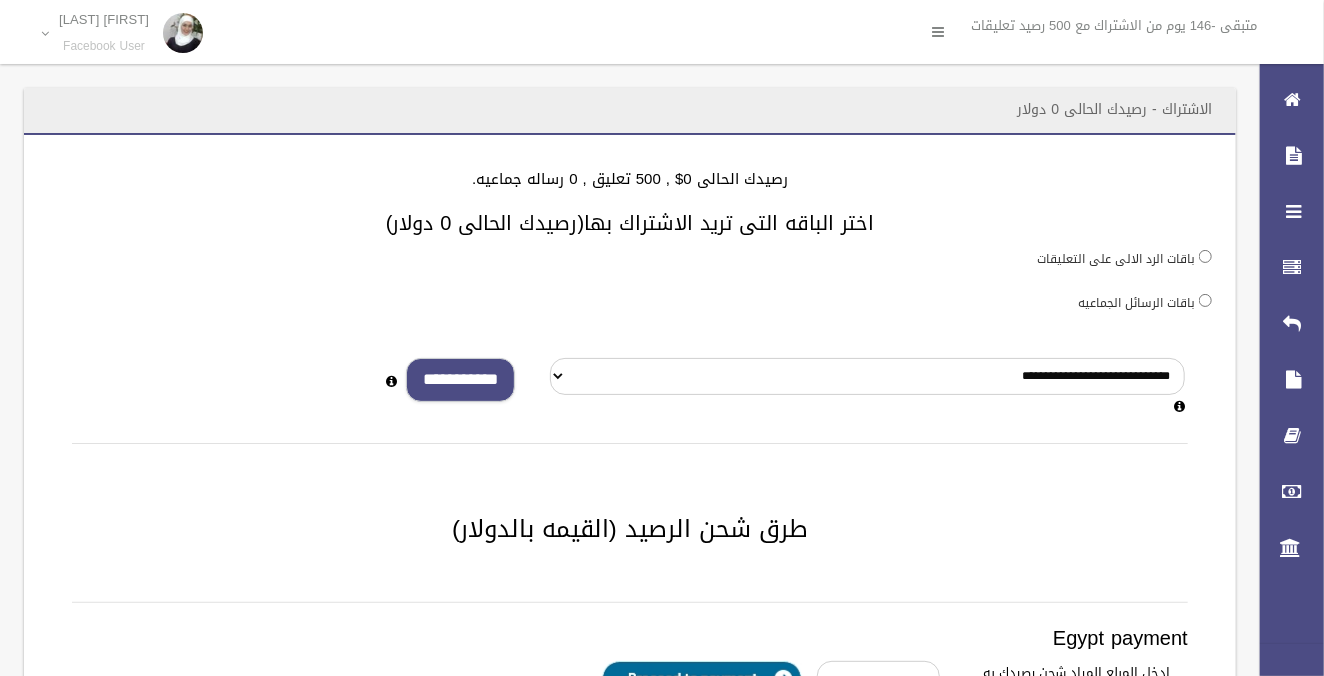 click on "**********" at bounding box center [460, 380] 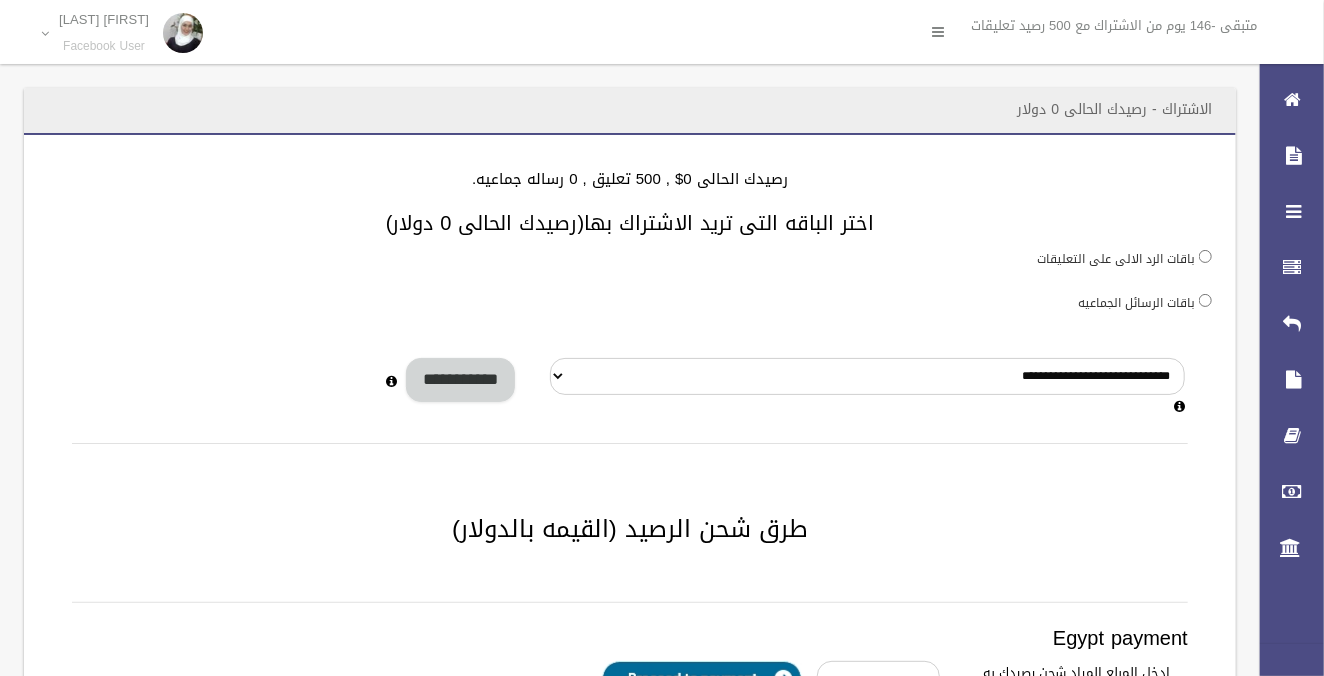 type on "*" 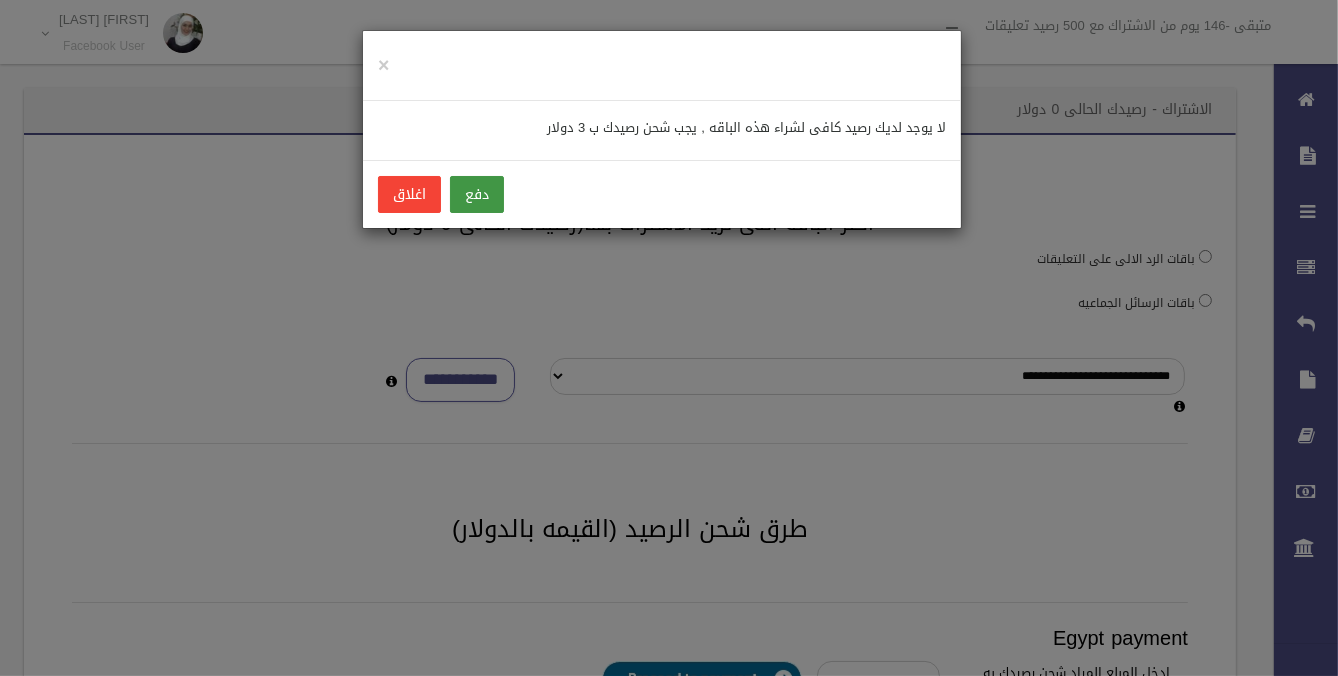 click on "دفع" at bounding box center [477, 194] 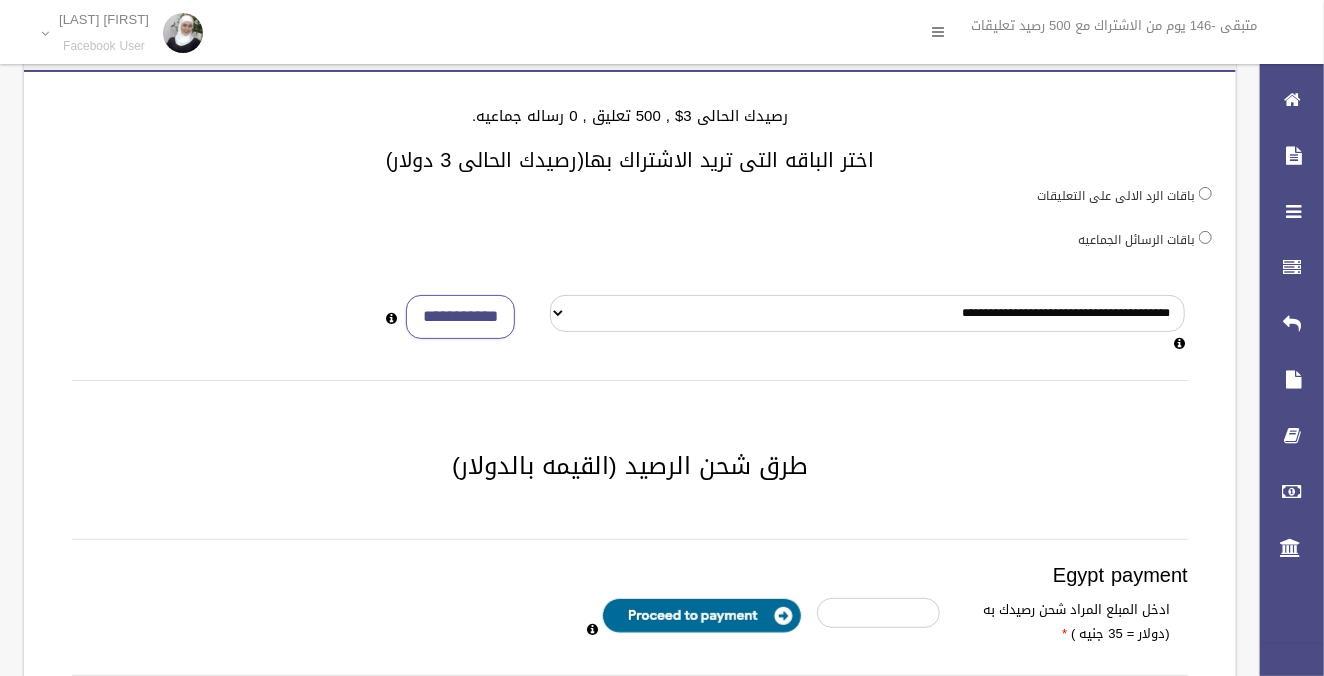 scroll, scrollTop: 0, scrollLeft: 0, axis: both 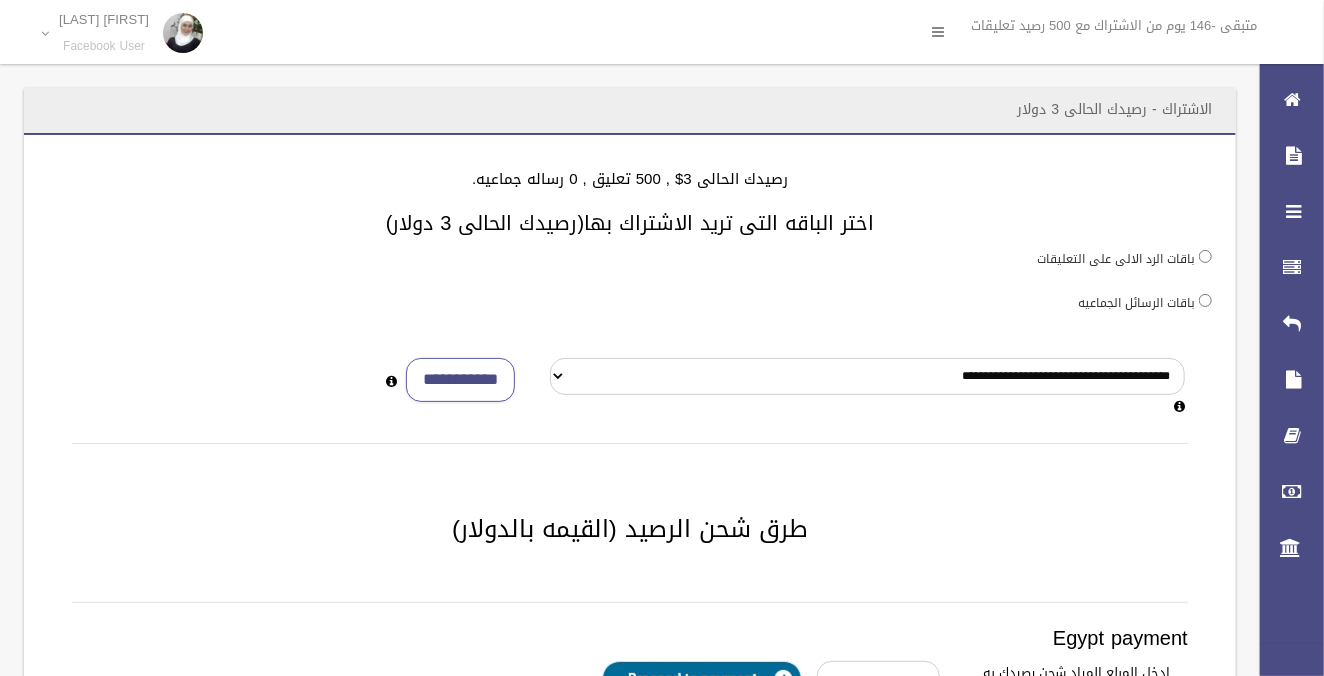 click on "باقات الرسائل الجماعيه" at bounding box center (1136, 303) 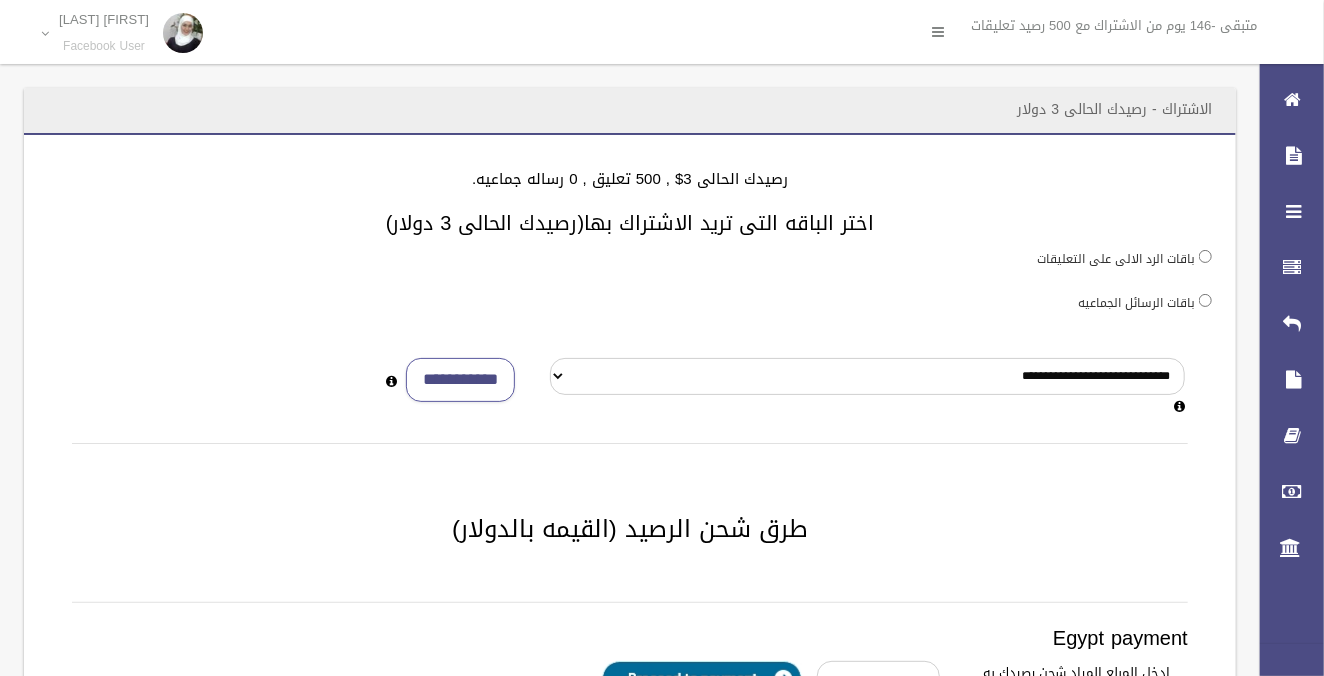 click on "**********" at bounding box center [867, 388] 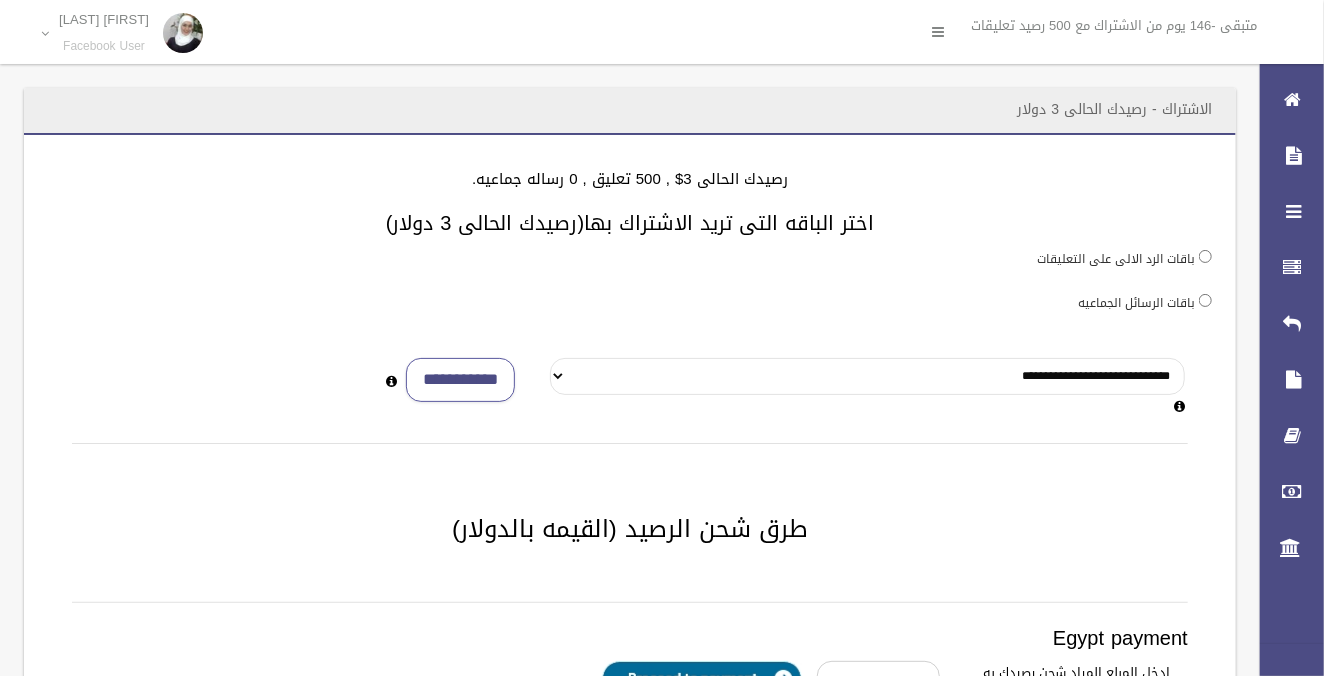 click on "**********" at bounding box center [867, 376] 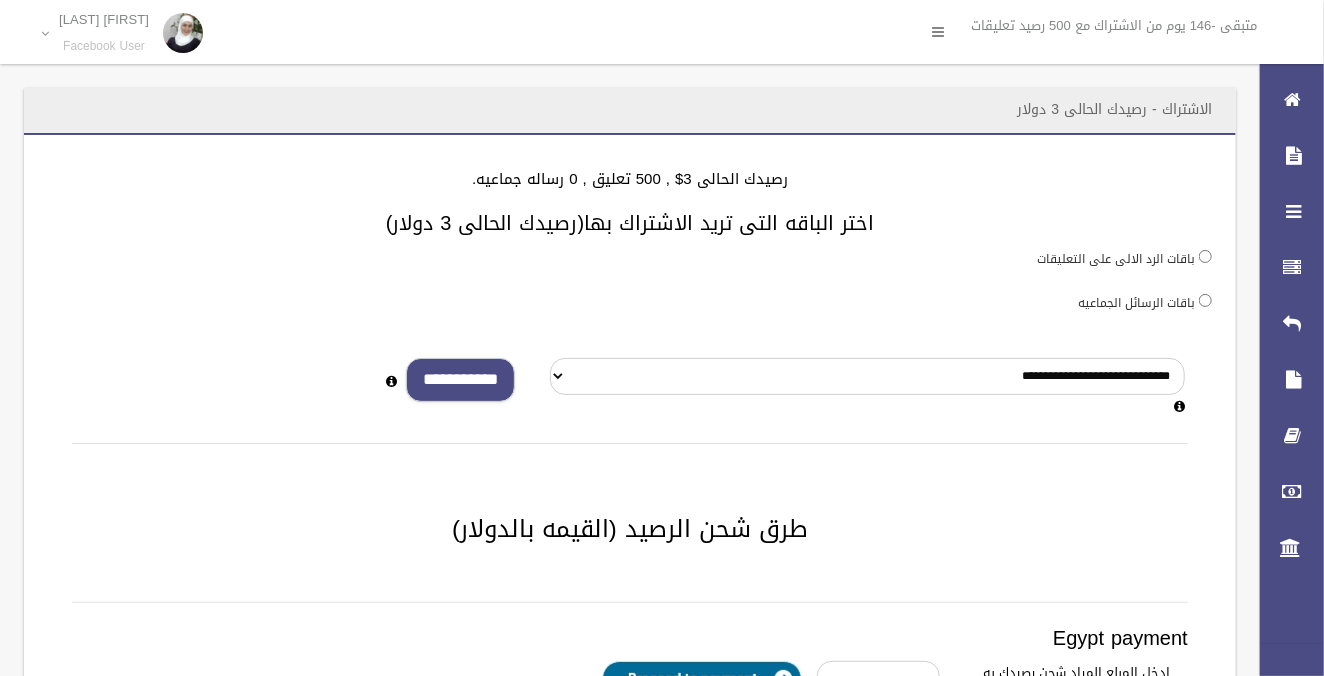 click on "**********" at bounding box center [460, 380] 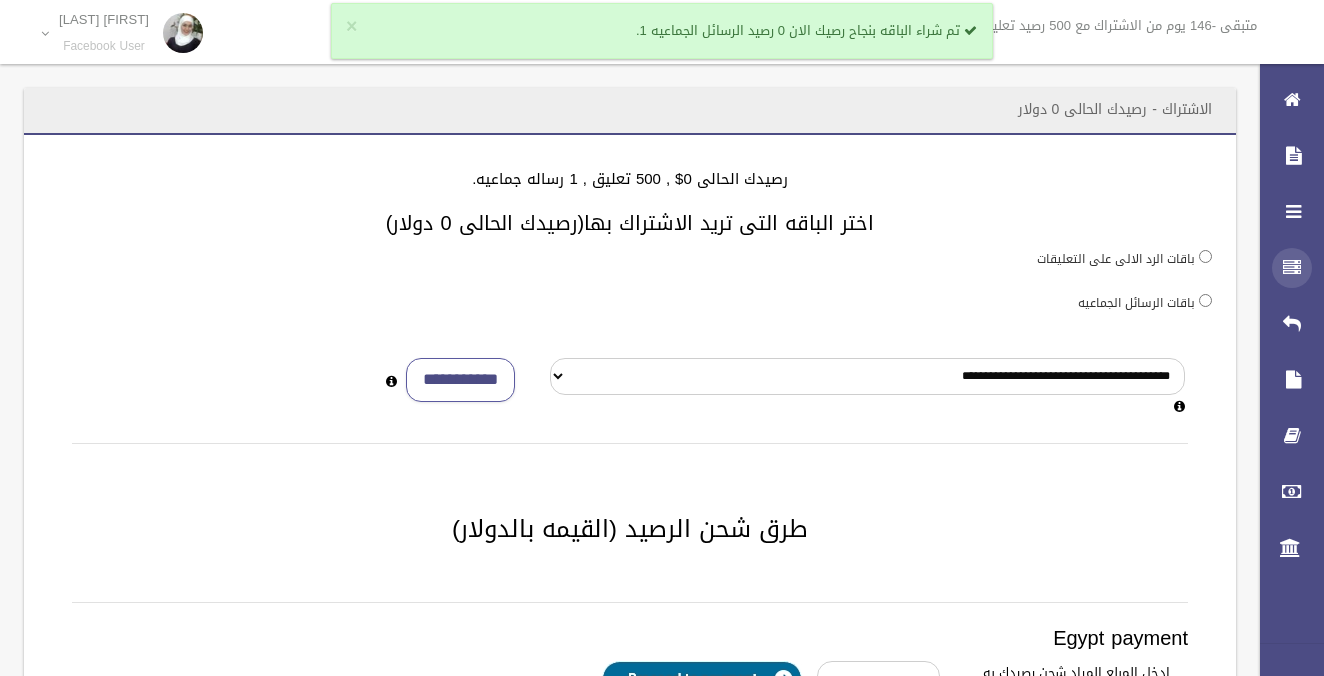 scroll, scrollTop: 0, scrollLeft: 0, axis: both 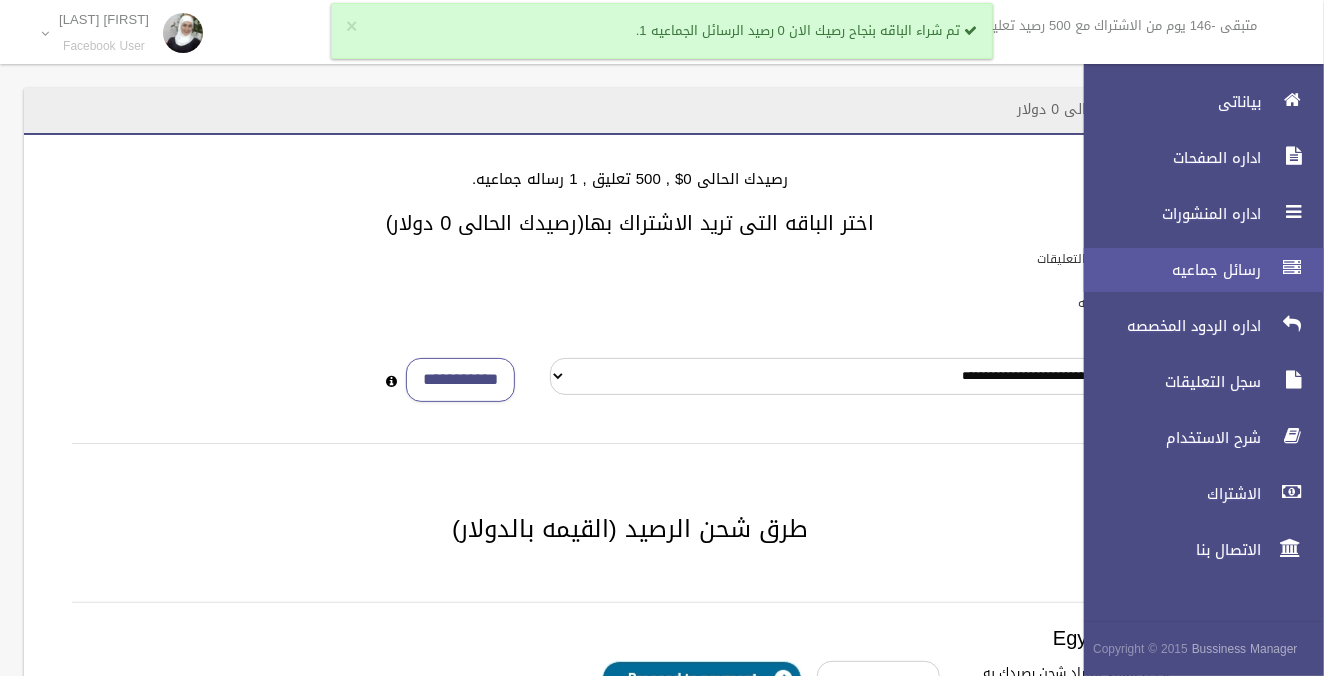click on "رسائل جماعيه" at bounding box center (1167, 270) 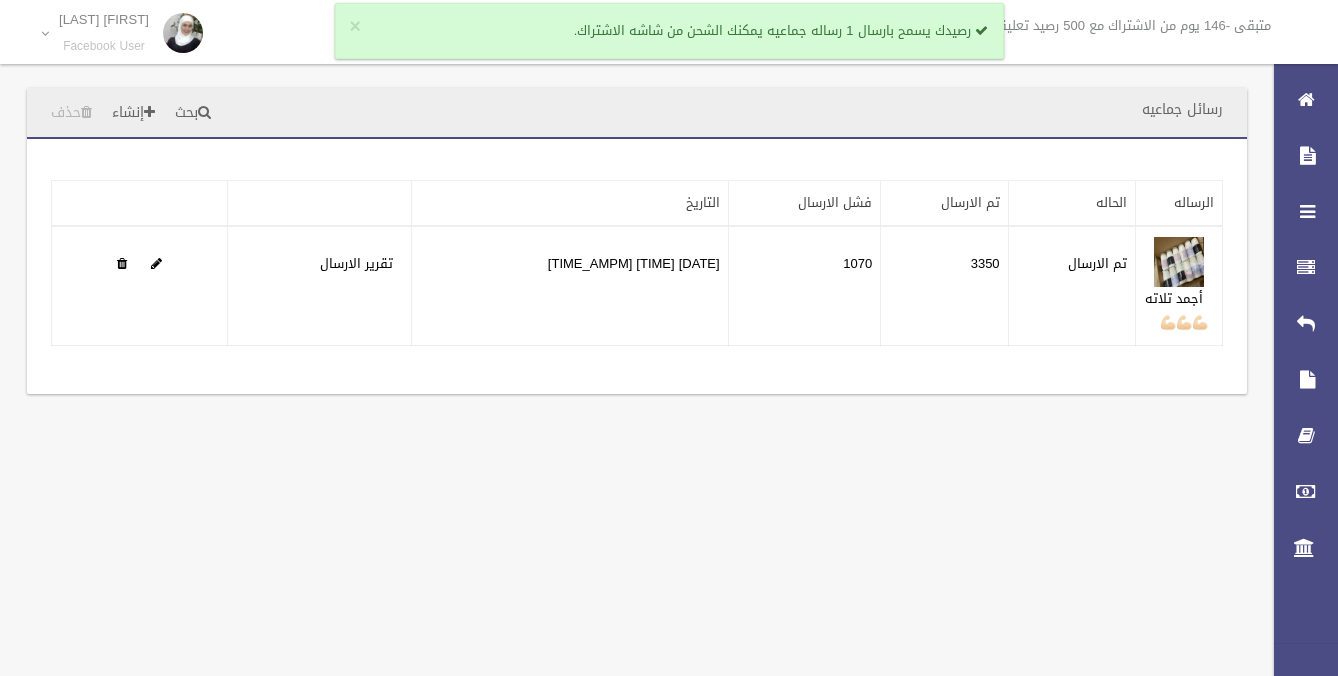 scroll, scrollTop: 0, scrollLeft: 0, axis: both 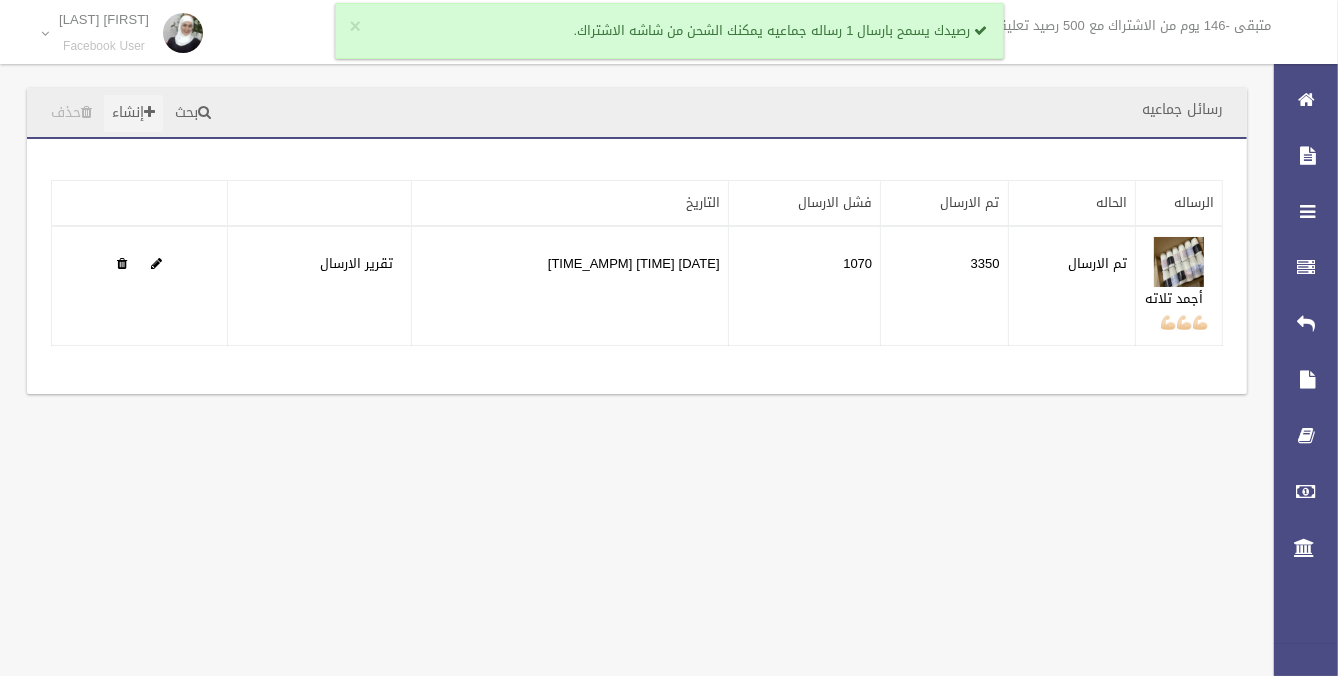 click on "إنشاء" at bounding box center (133, 113) 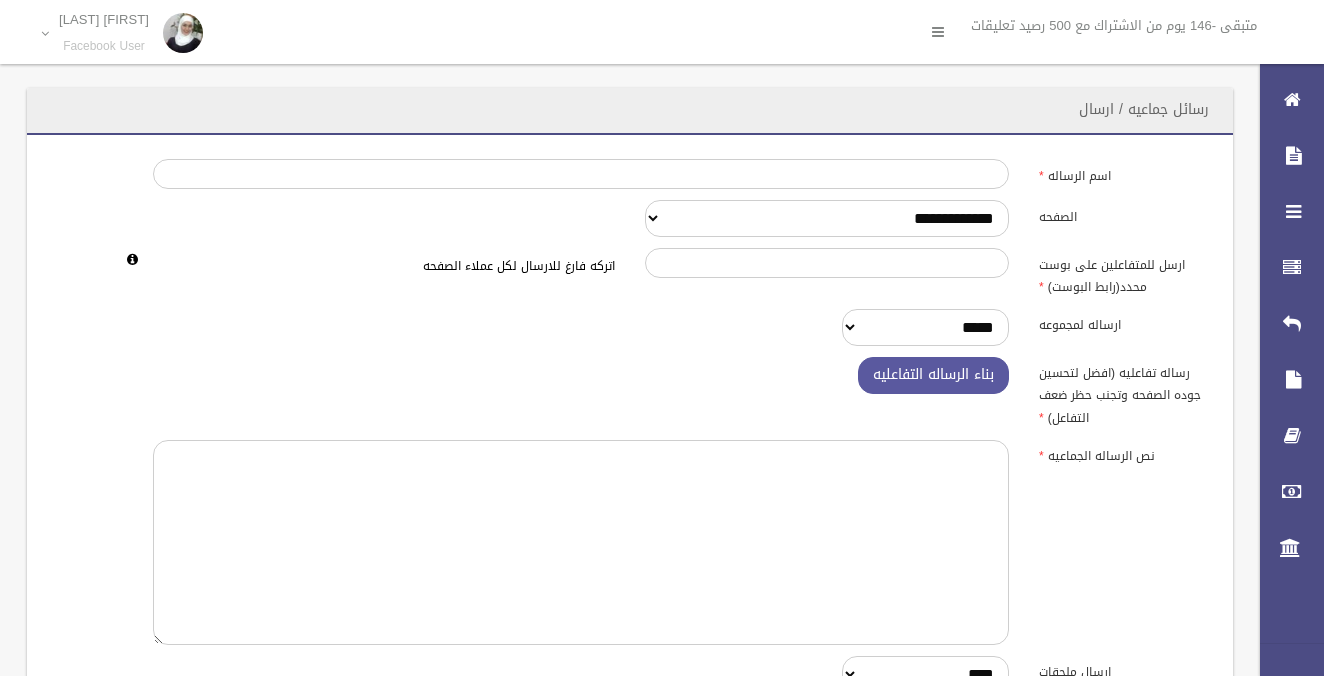 scroll, scrollTop: 0, scrollLeft: 0, axis: both 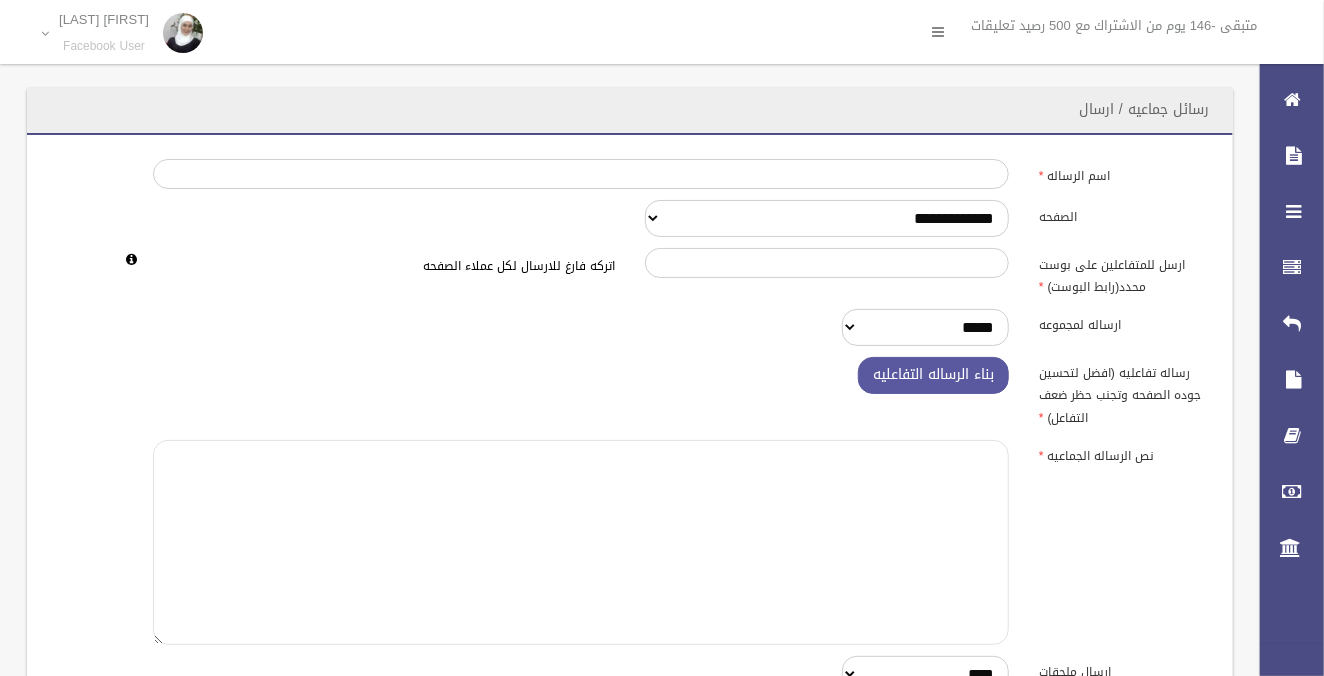click at bounding box center [581, 542] 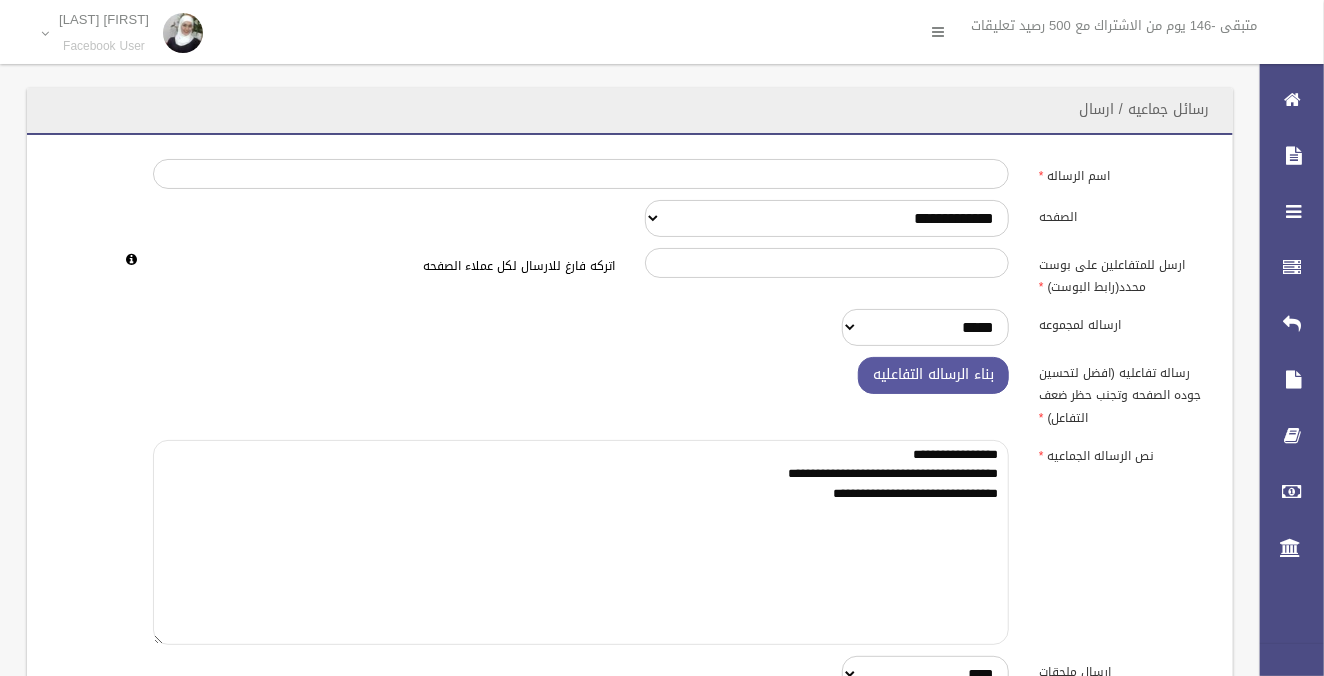 drag, startPoint x: 856, startPoint y: 456, endPoint x: 1019, endPoint y: 436, distance: 164.22241 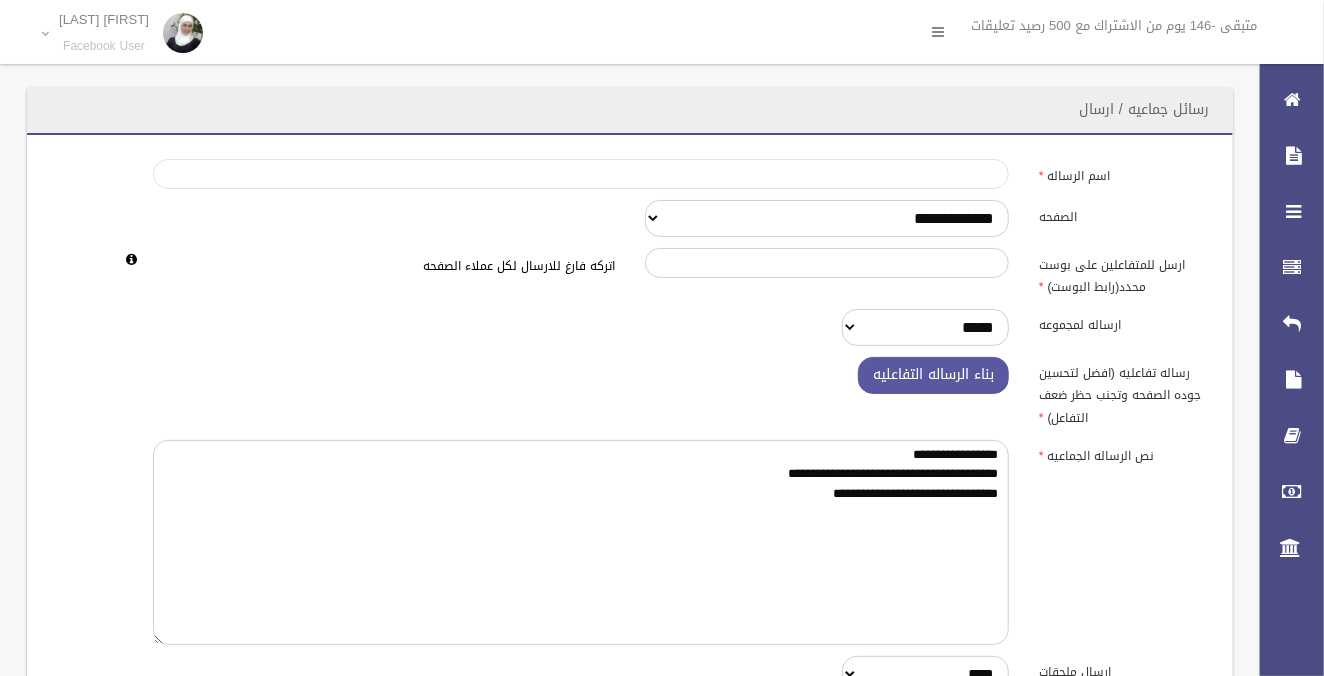 click on "اسم الرساله" at bounding box center [581, 174] 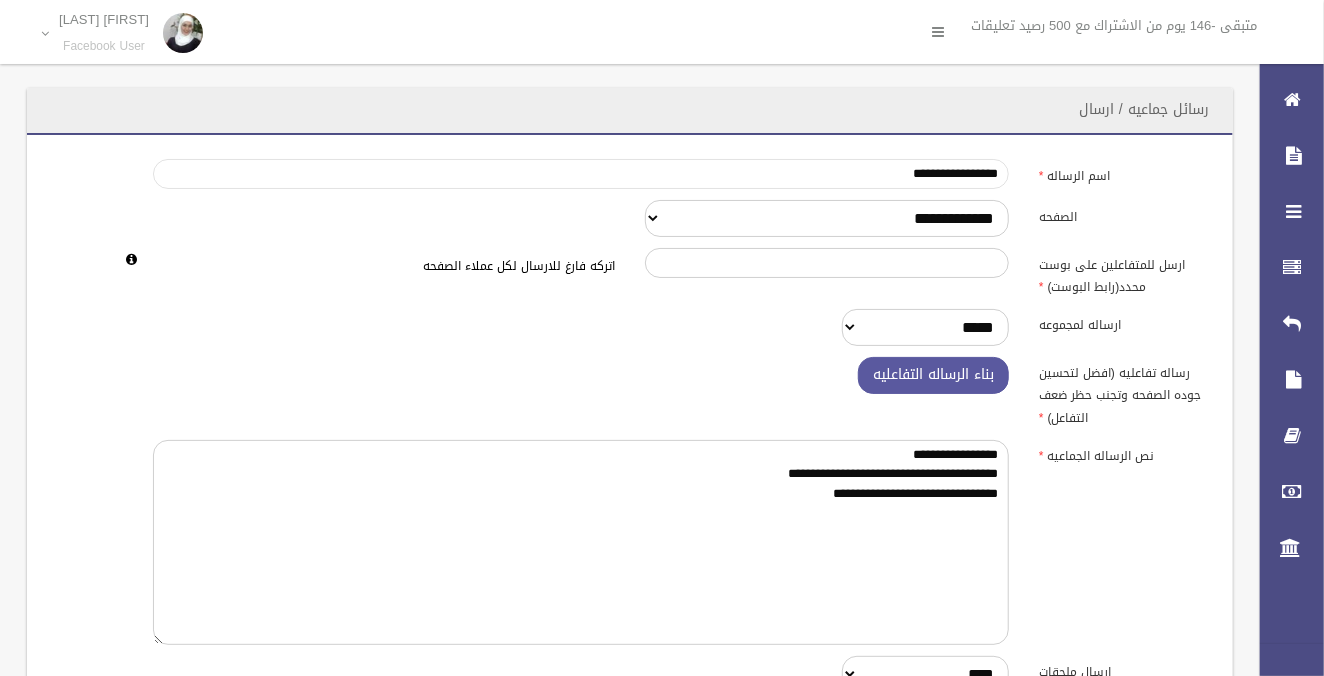 type on "**********" 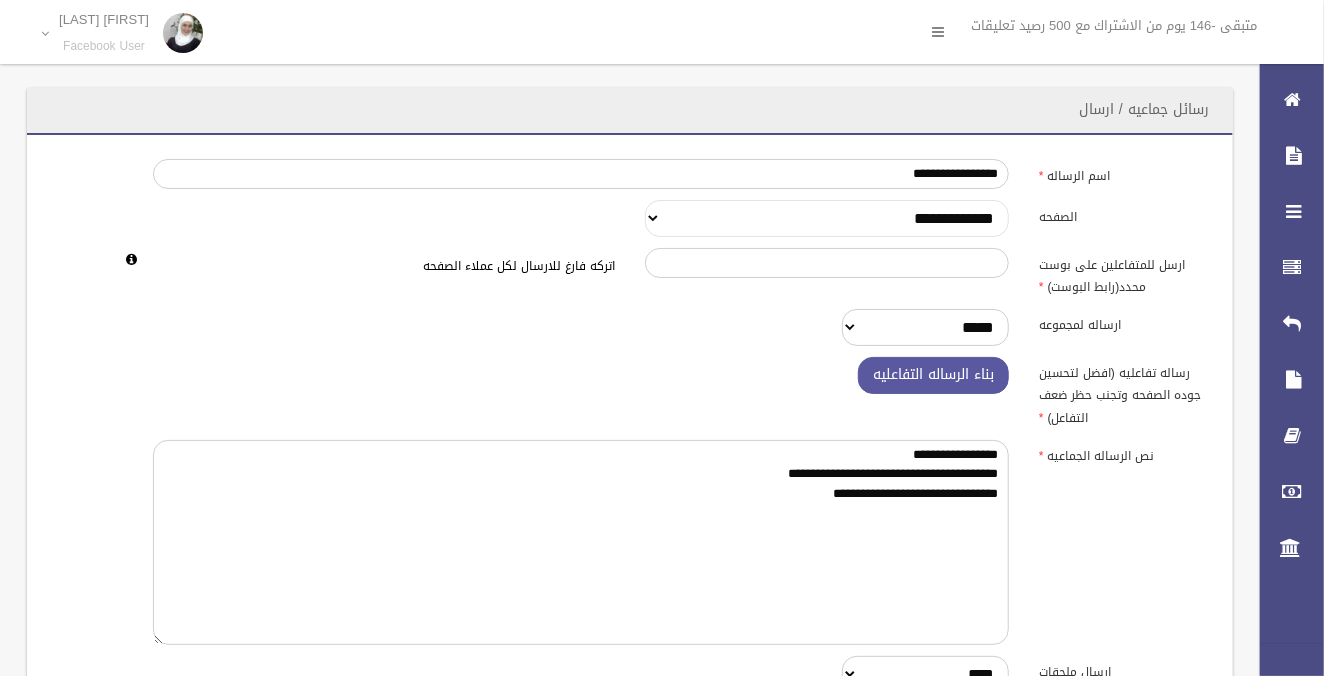 click on "**********" at bounding box center [827, 218] 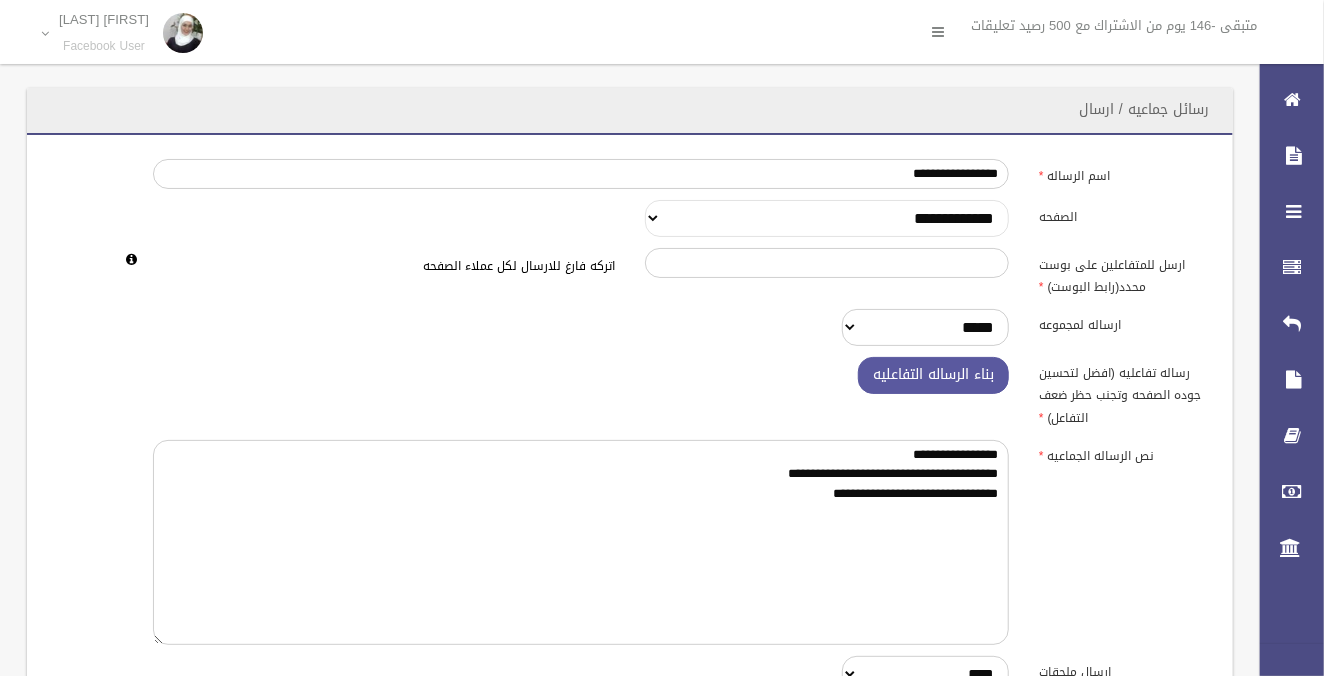 select on "******" 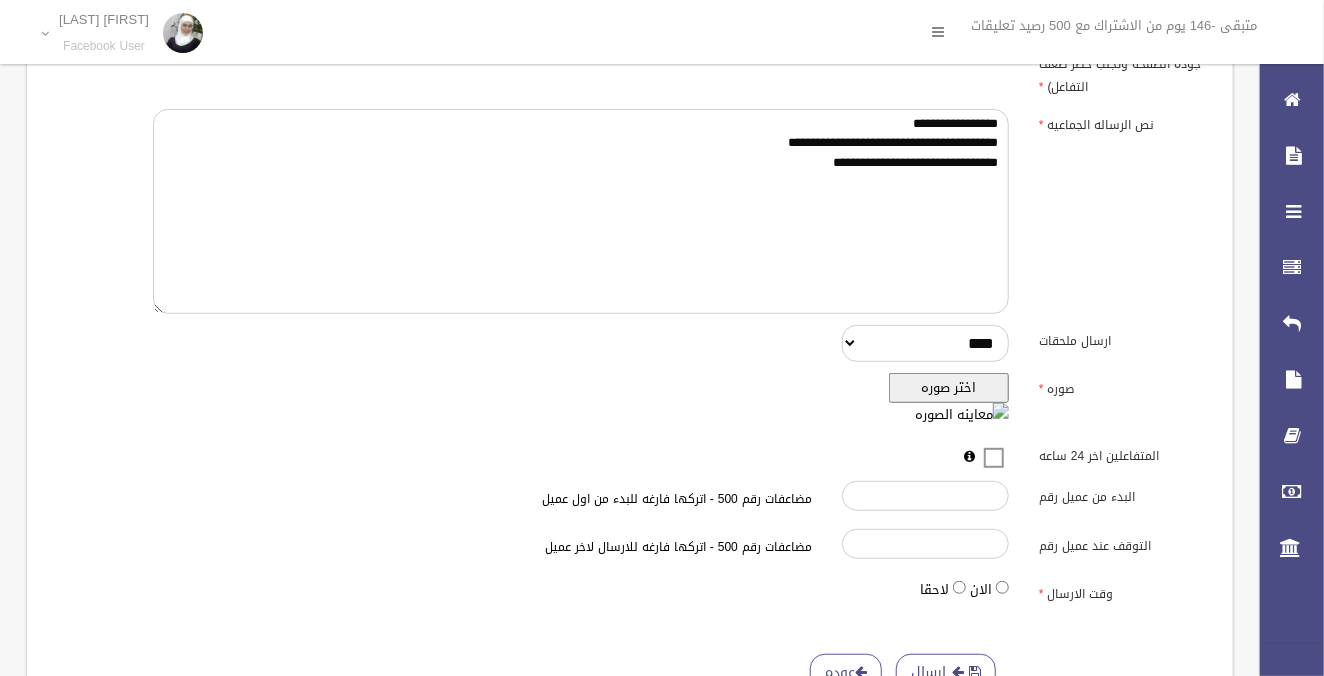 scroll, scrollTop: 363, scrollLeft: 0, axis: vertical 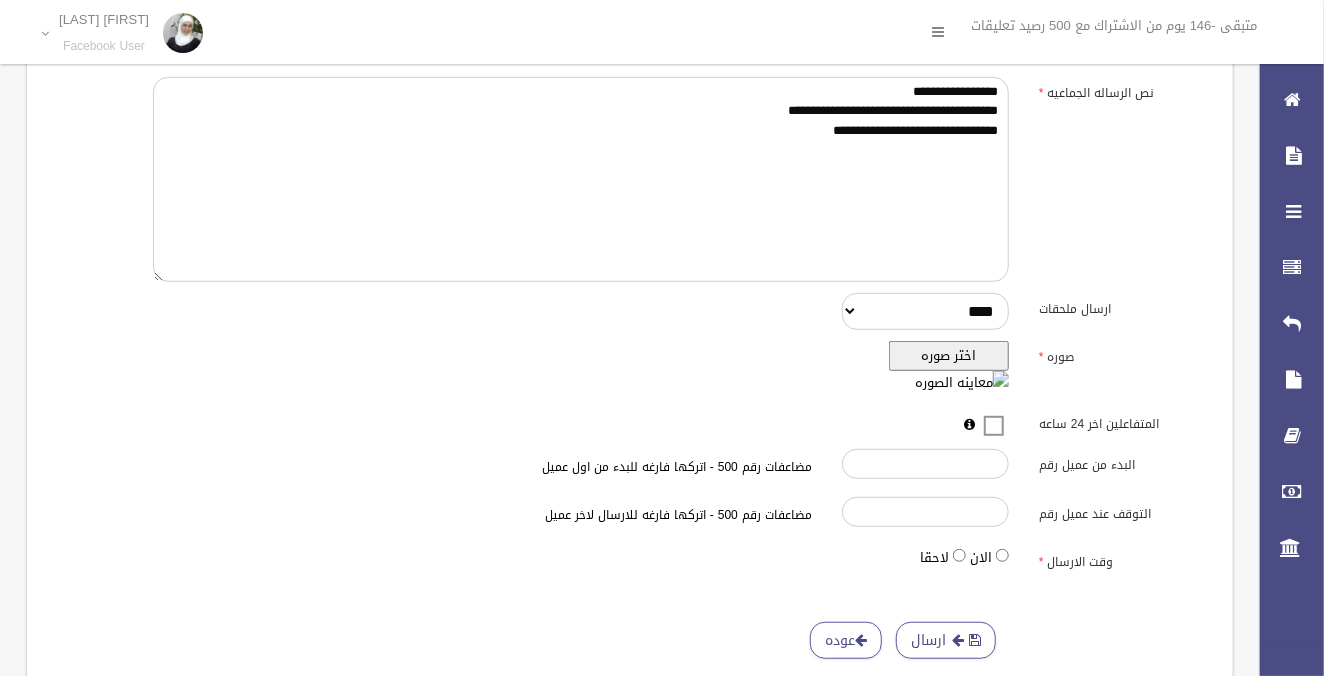 click on "اختر صوره" at bounding box center [949, 356] 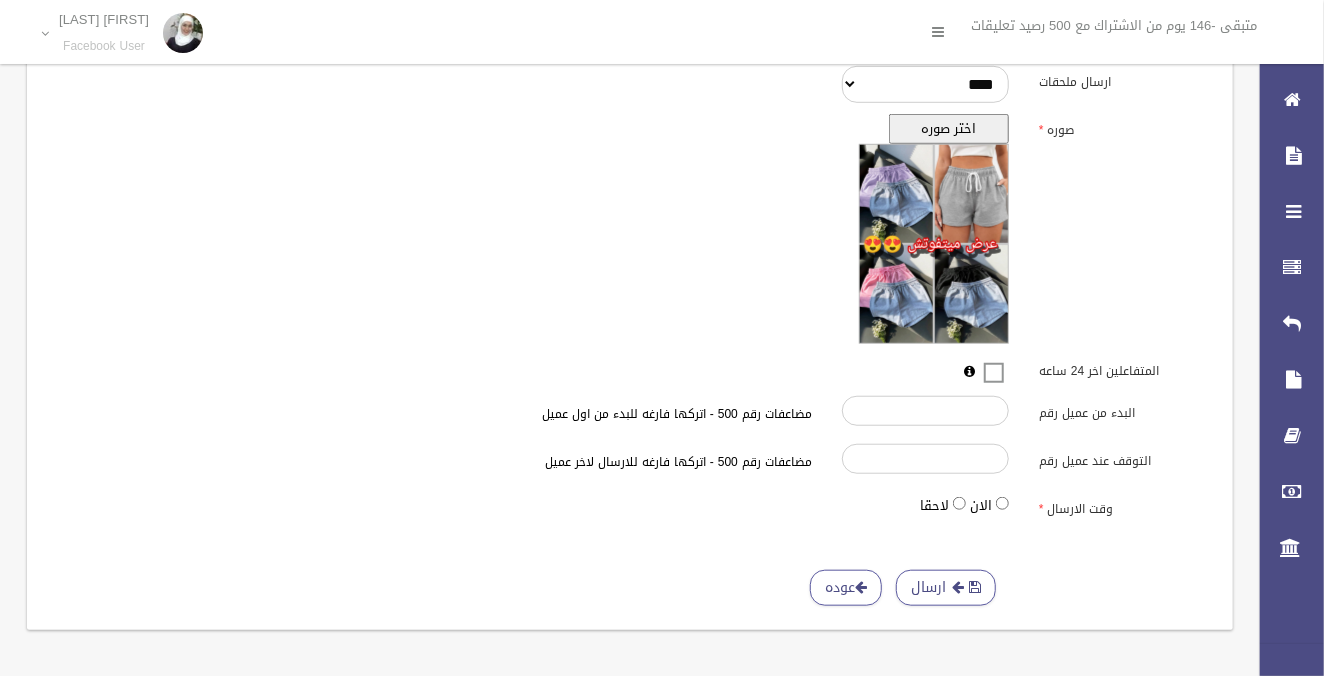 scroll, scrollTop: 591, scrollLeft: 0, axis: vertical 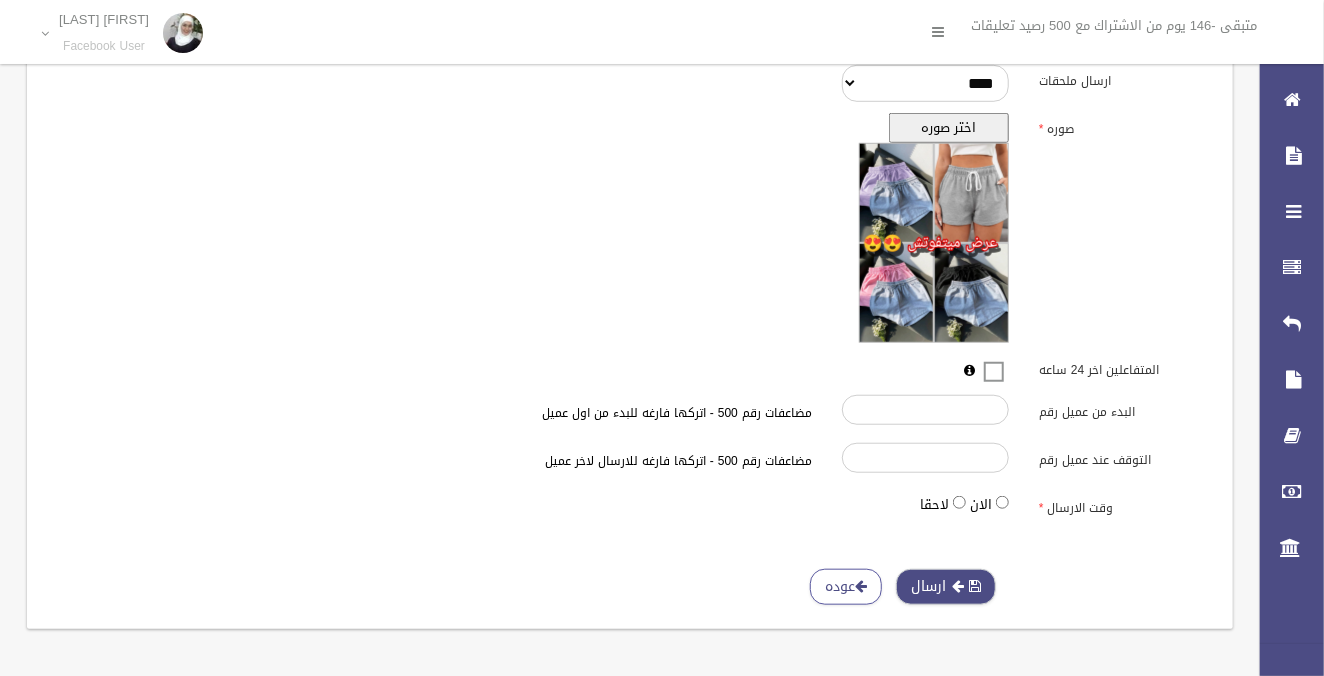 click on "ارسال" at bounding box center (946, 587) 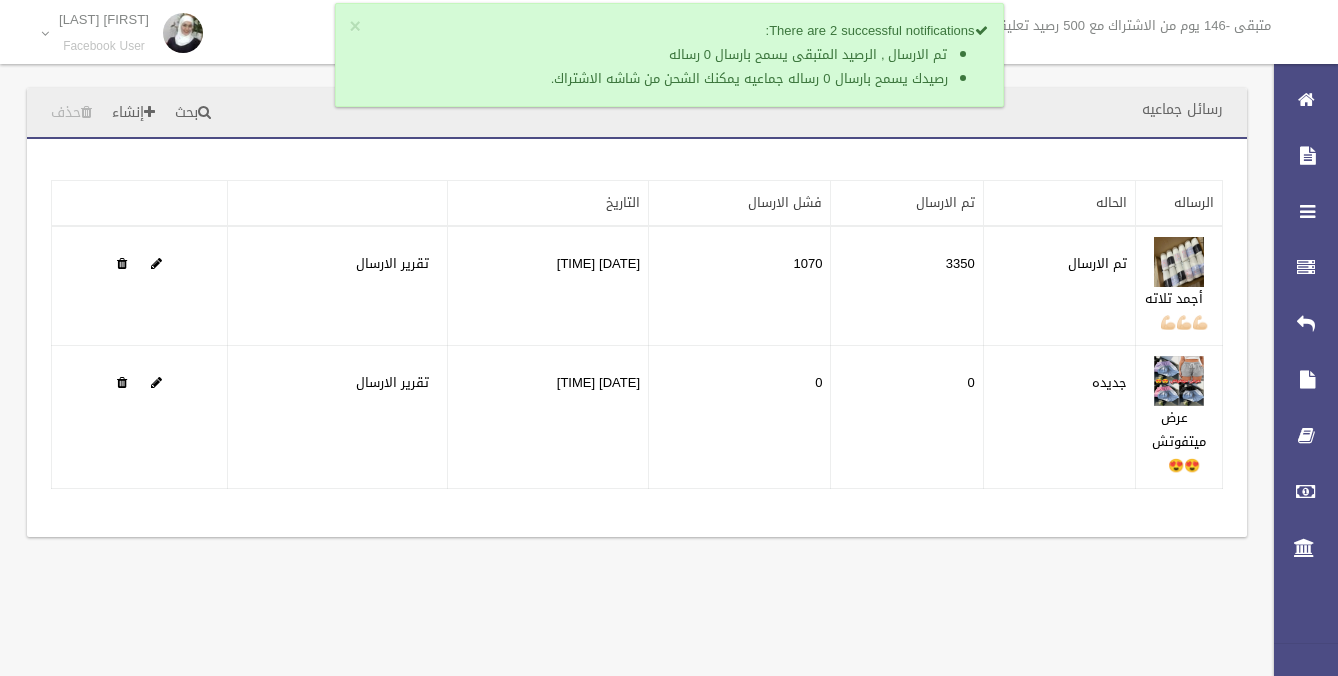 scroll, scrollTop: 0, scrollLeft: 0, axis: both 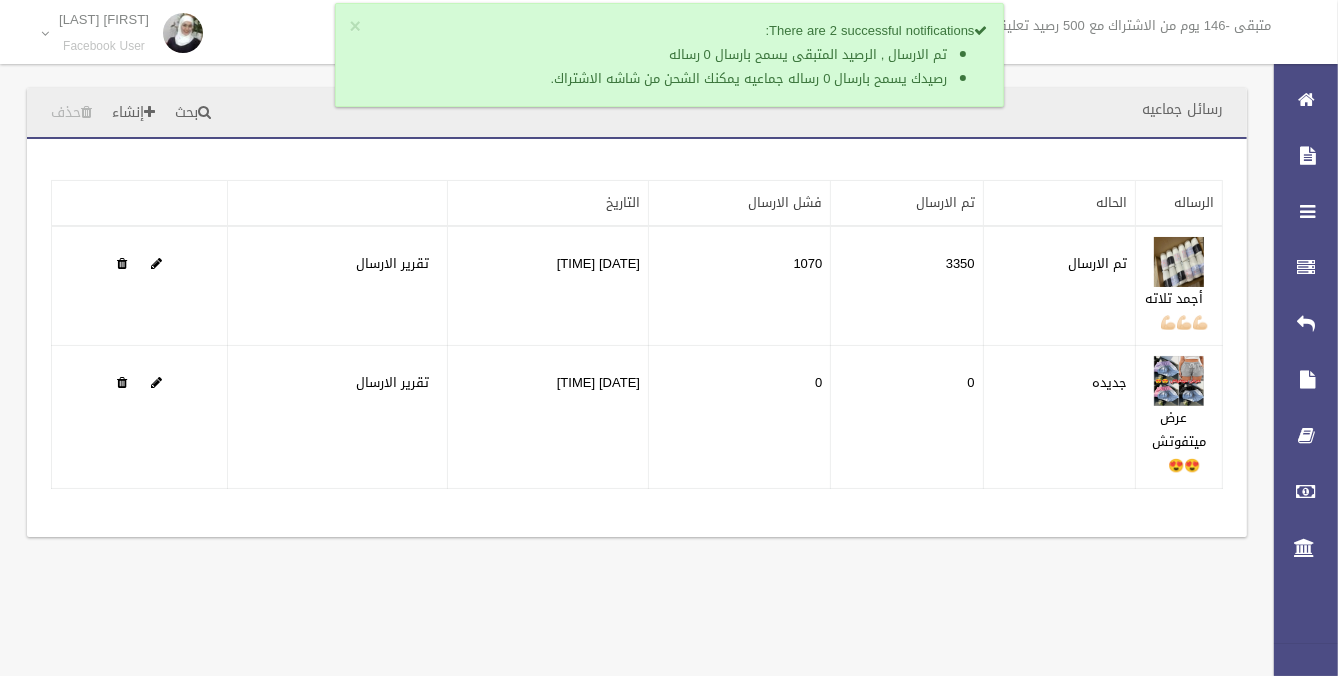 click on "رسائل جماعيه
بحث
إنشاء
حذف
تطبيق
مسح البيانات" at bounding box center [669, 338] 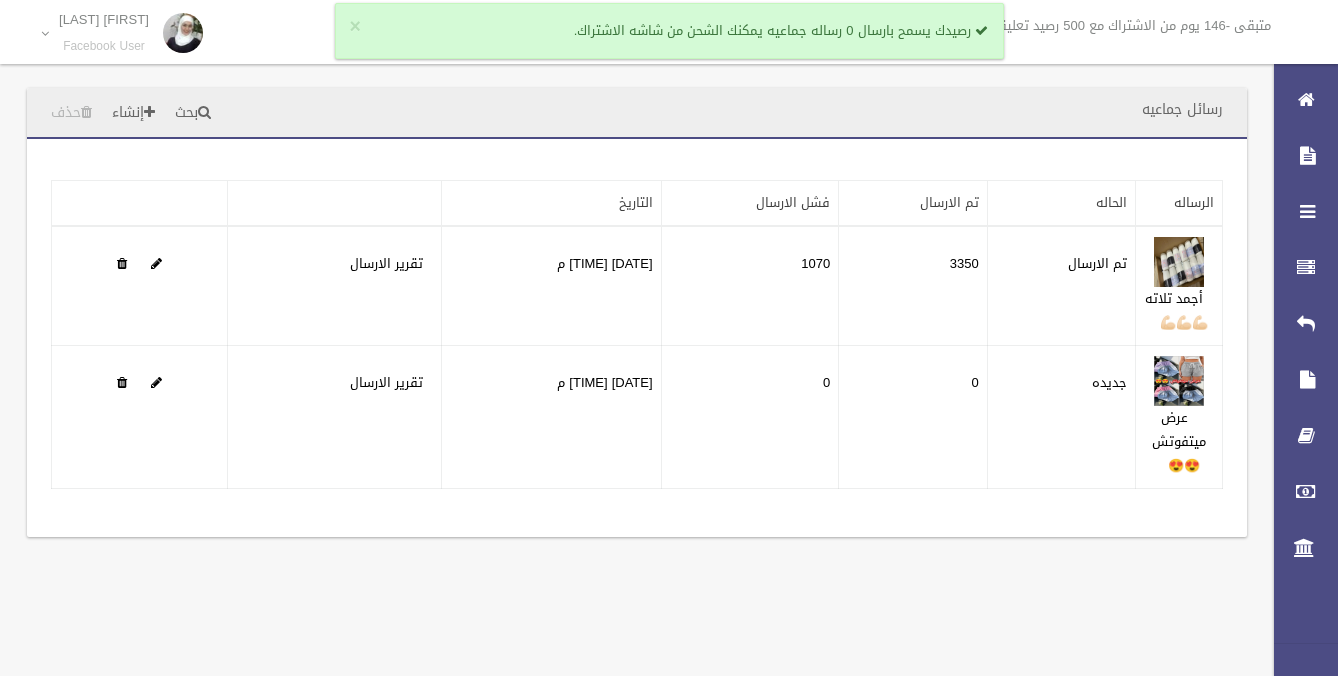 scroll, scrollTop: 0, scrollLeft: 0, axis: both 